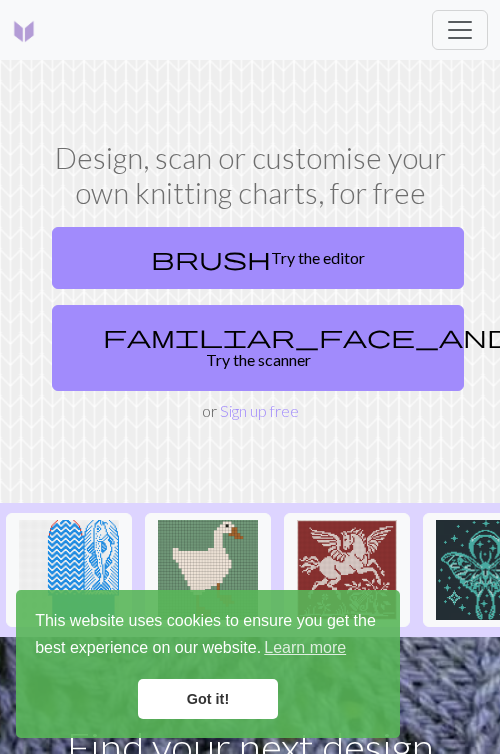 scroll, scrollTop: 0, scrollLeft: 0, axis: both 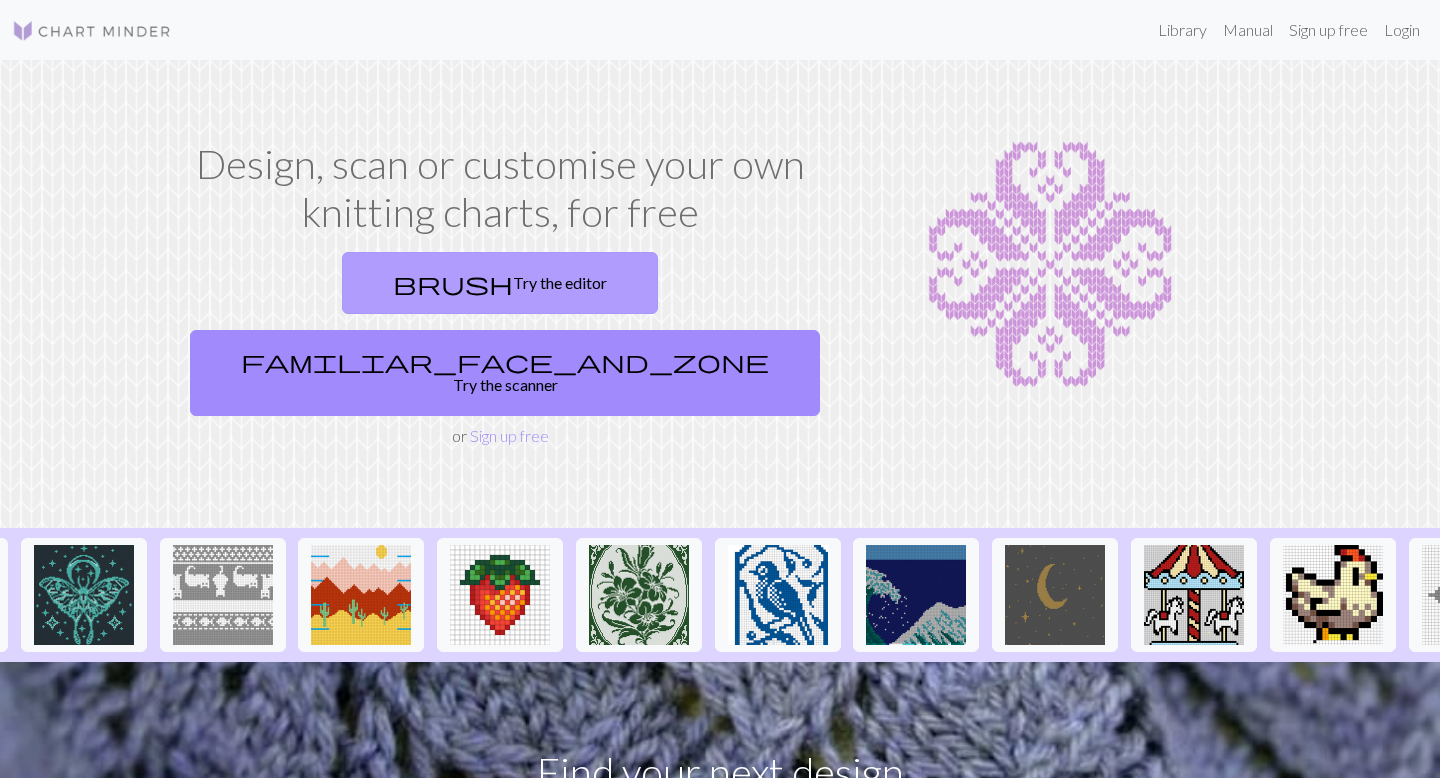 click on "brush  Try the editor" at bounding box center (500, 283) 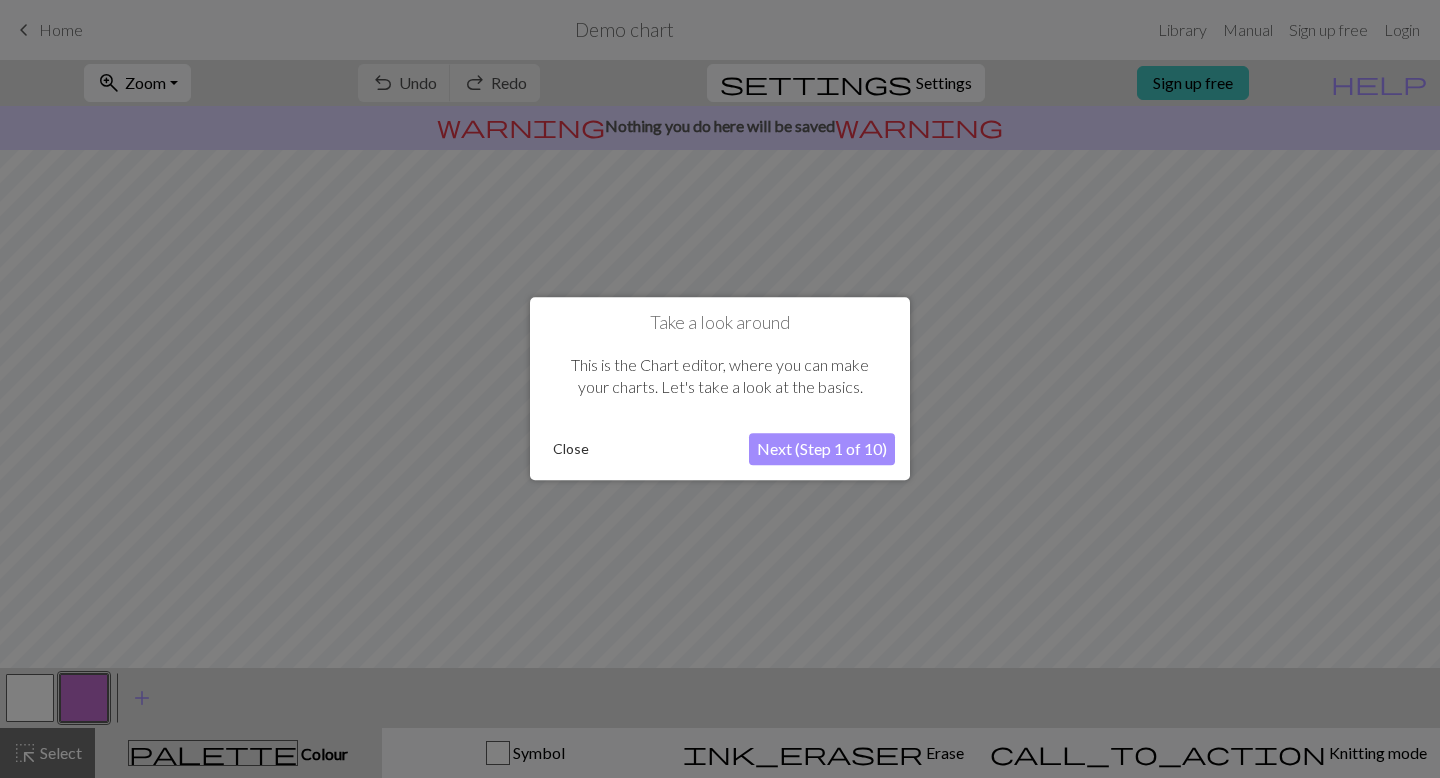 click on "Close" at bounding box center [571, 450] 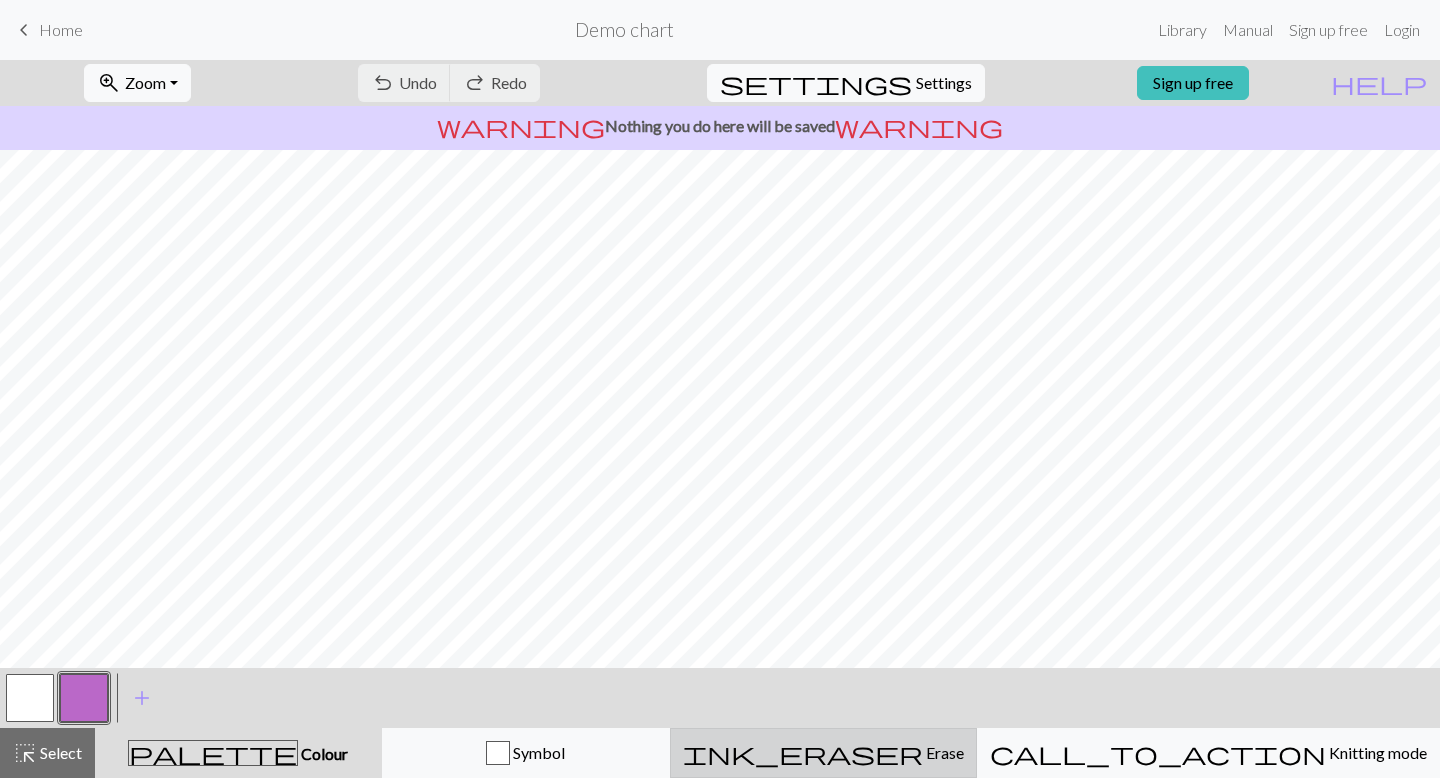 click on "ink_eraser   Erase   Erase" at bounding box center (823, 753) 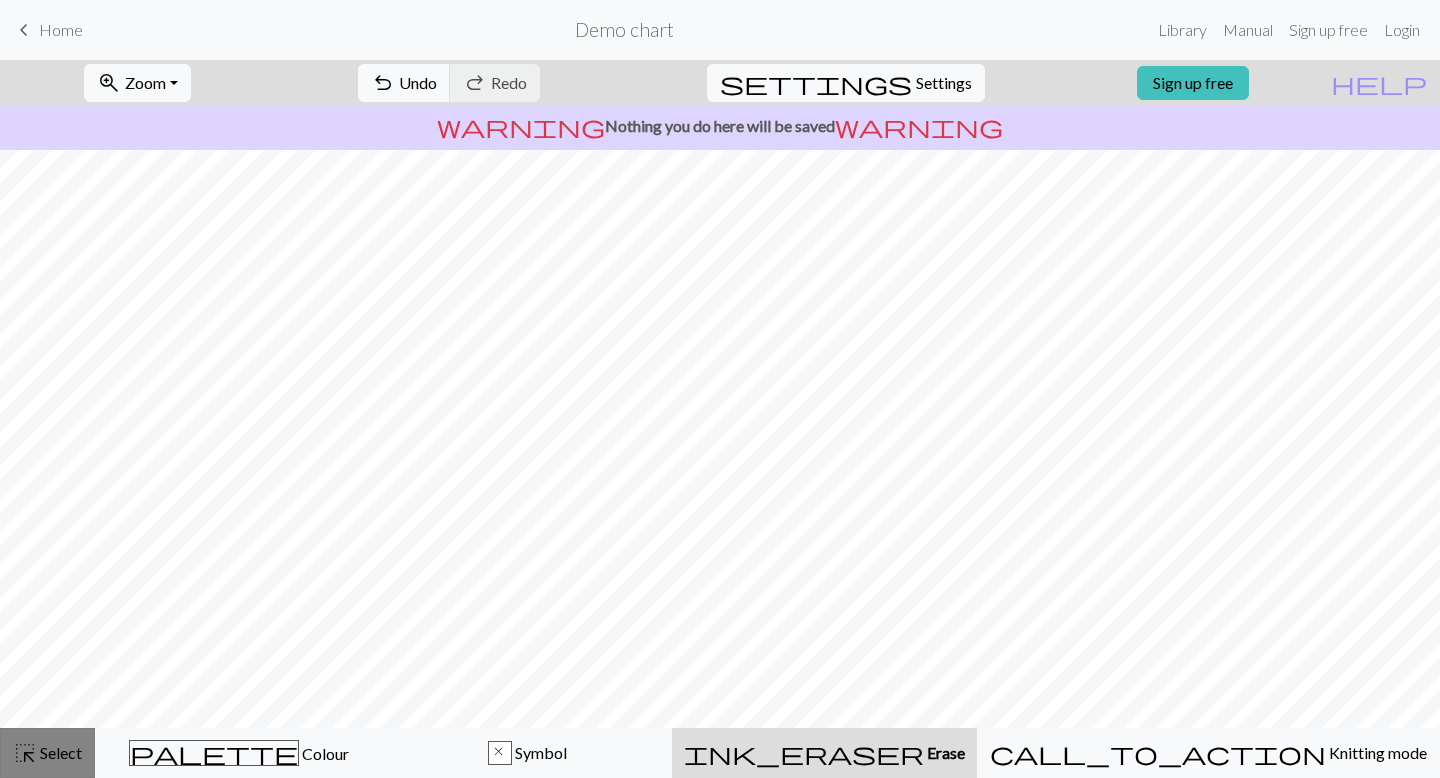 click on "highlight_alt   Select   Select" at bounding box center [47, 753] 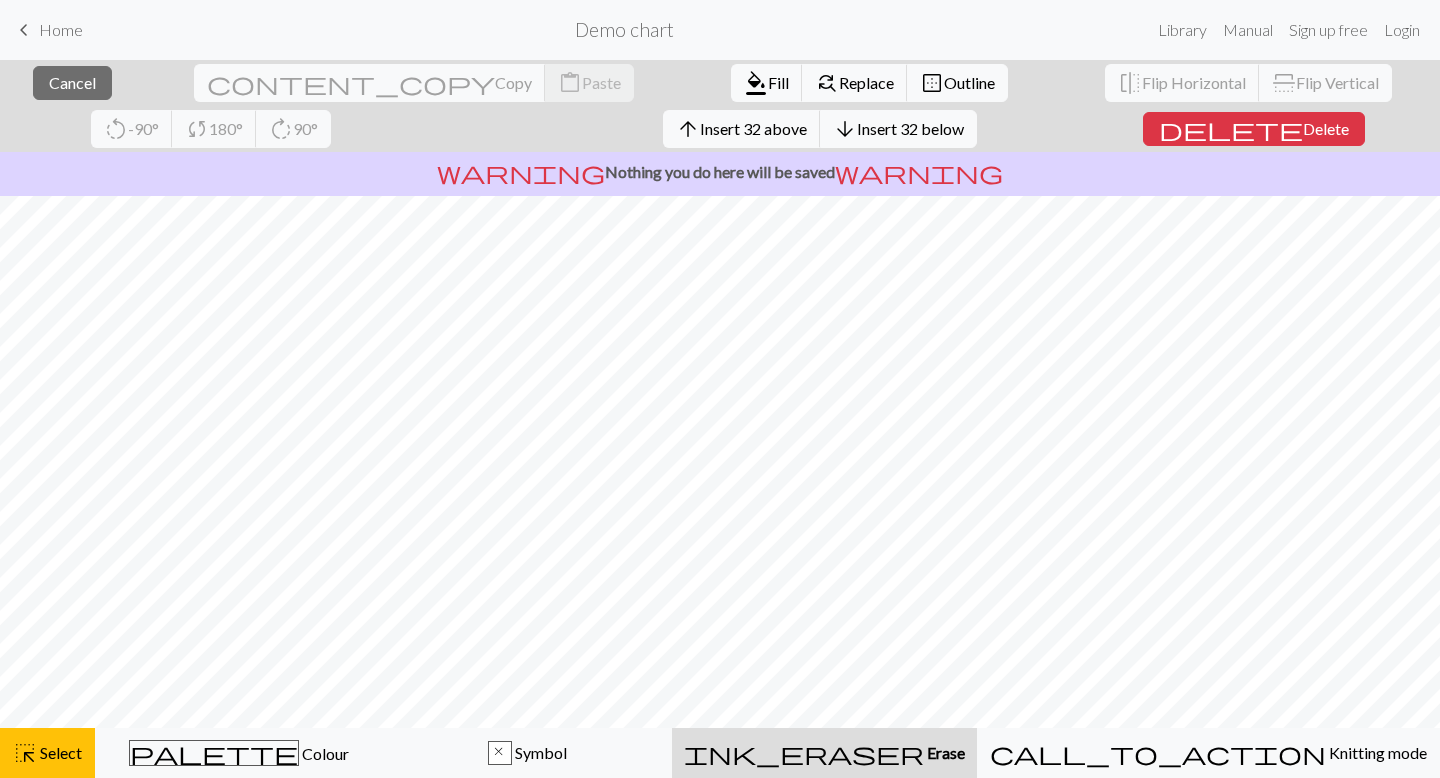 click on "Erase" at bounding box center [944, 752] 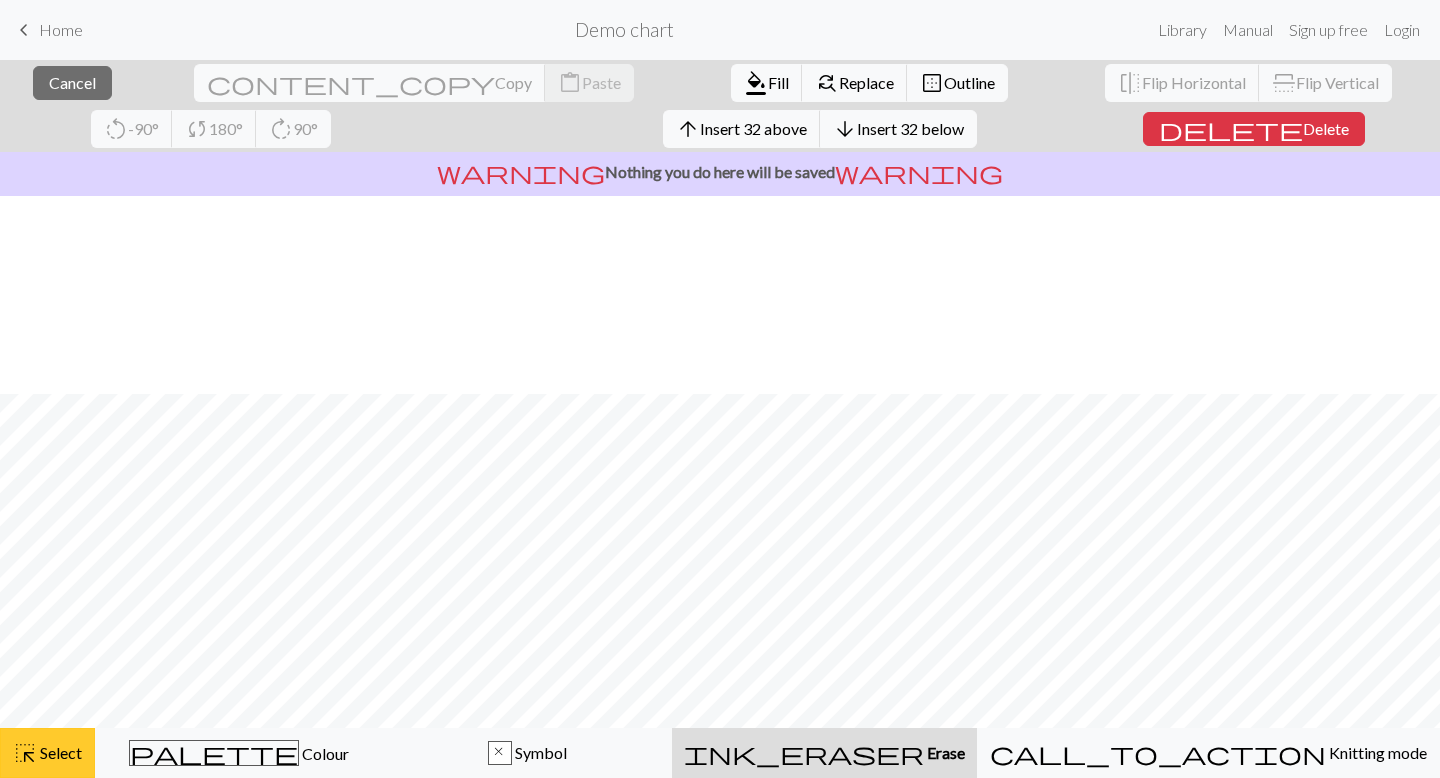 scroll, scrollTop: 198, scrollLeft: 0, axis: vertical 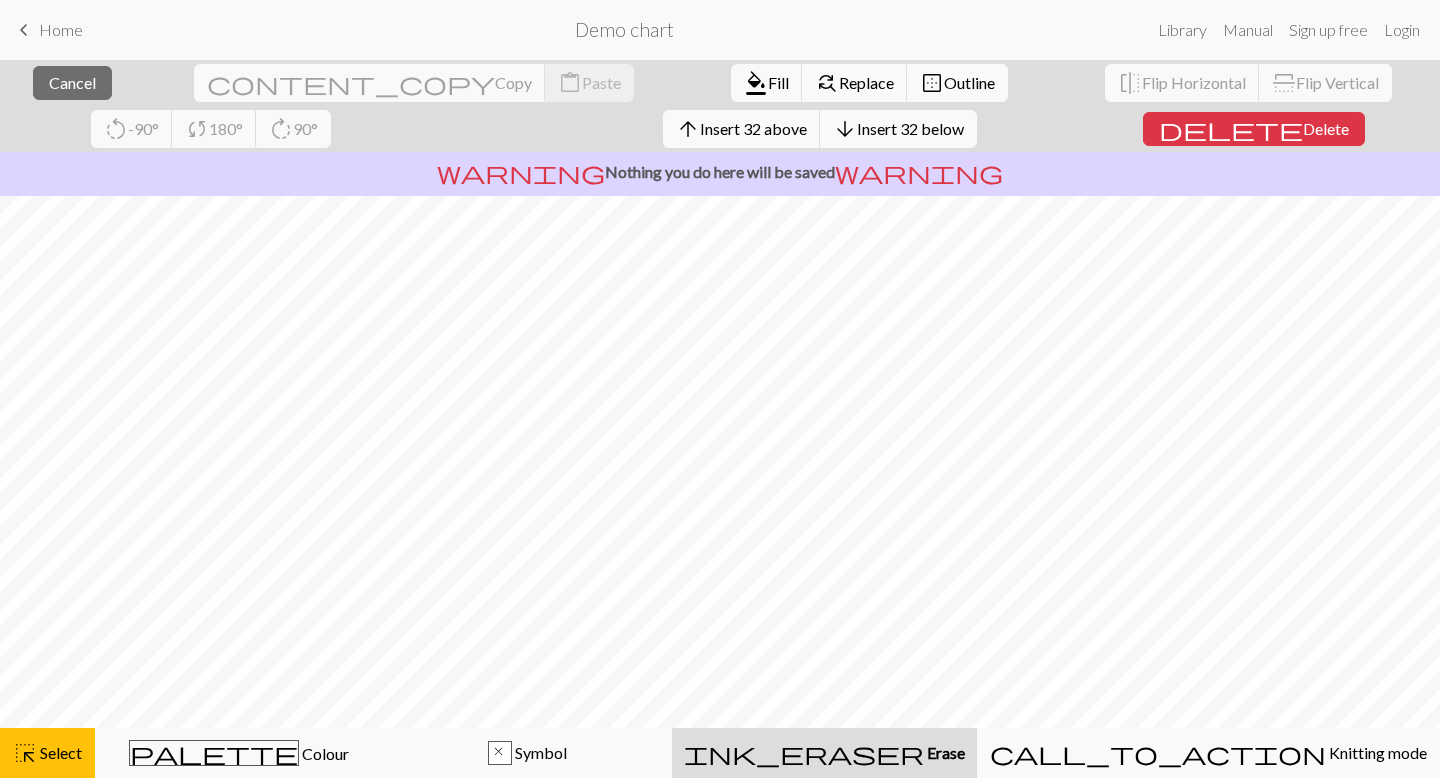click on "close Cancel content_copy  Copy content_paste  Paste format_color_fill  Fill find_replace  Replace border_outer  Outline flip  Flip Horizontal flip  Flip Vertical rotate_left  -90° sync  180° rotate_right  90° arrow_upward  Insert 32 above arrow_downward Insert 32 below delete  Delete" at bounding box center [720, 106] 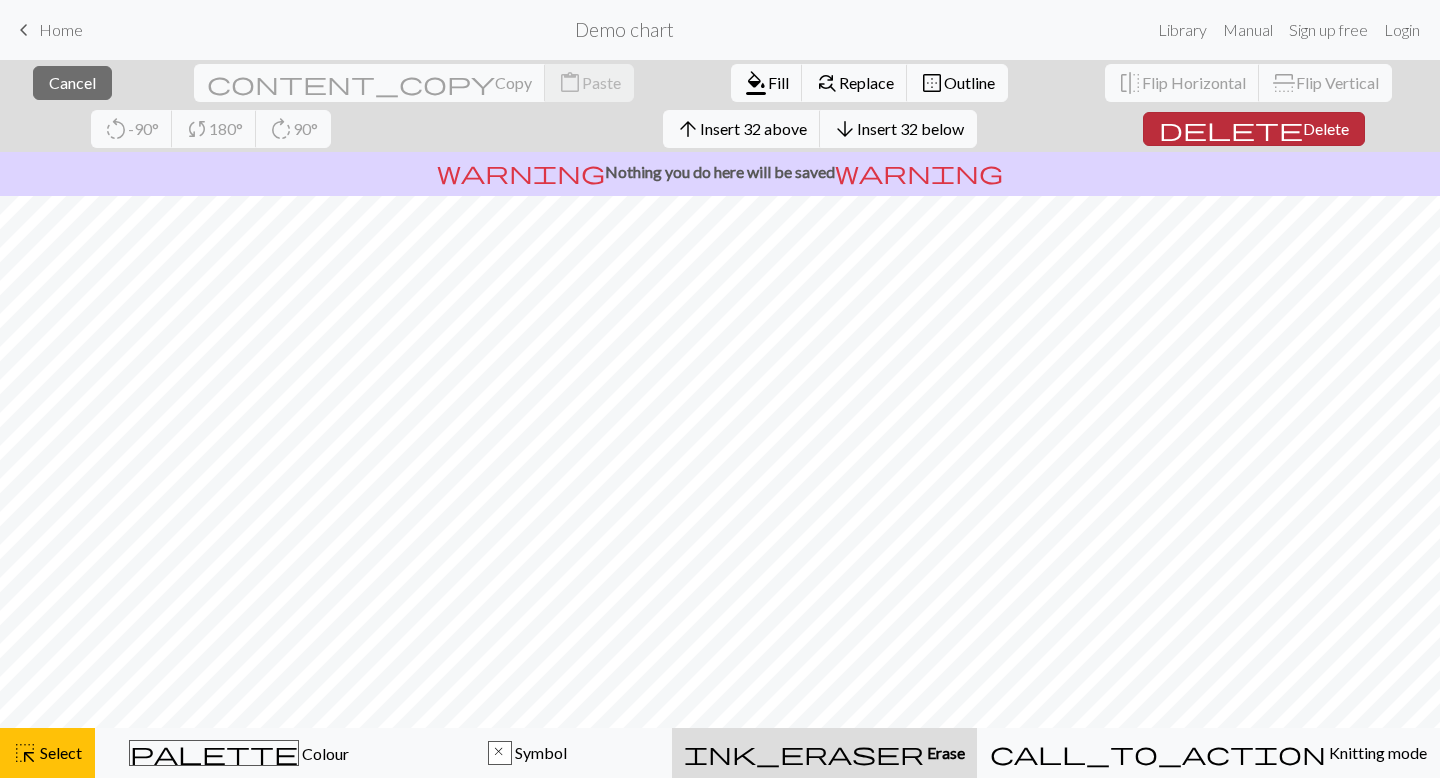 click on "Delete" at bounding box center (1326, 128) 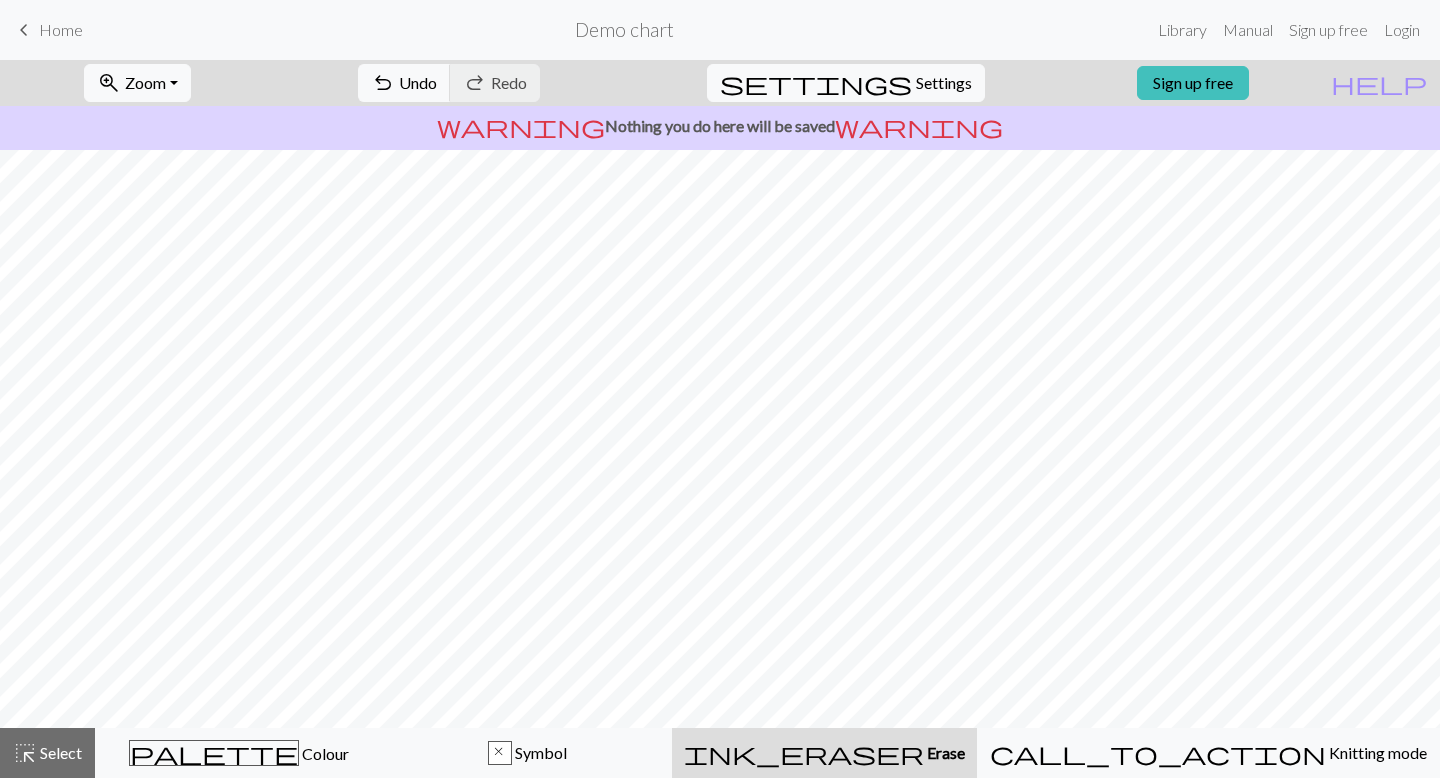 scroll, scrollTop: 0, scrollLeft: 0, axis: both 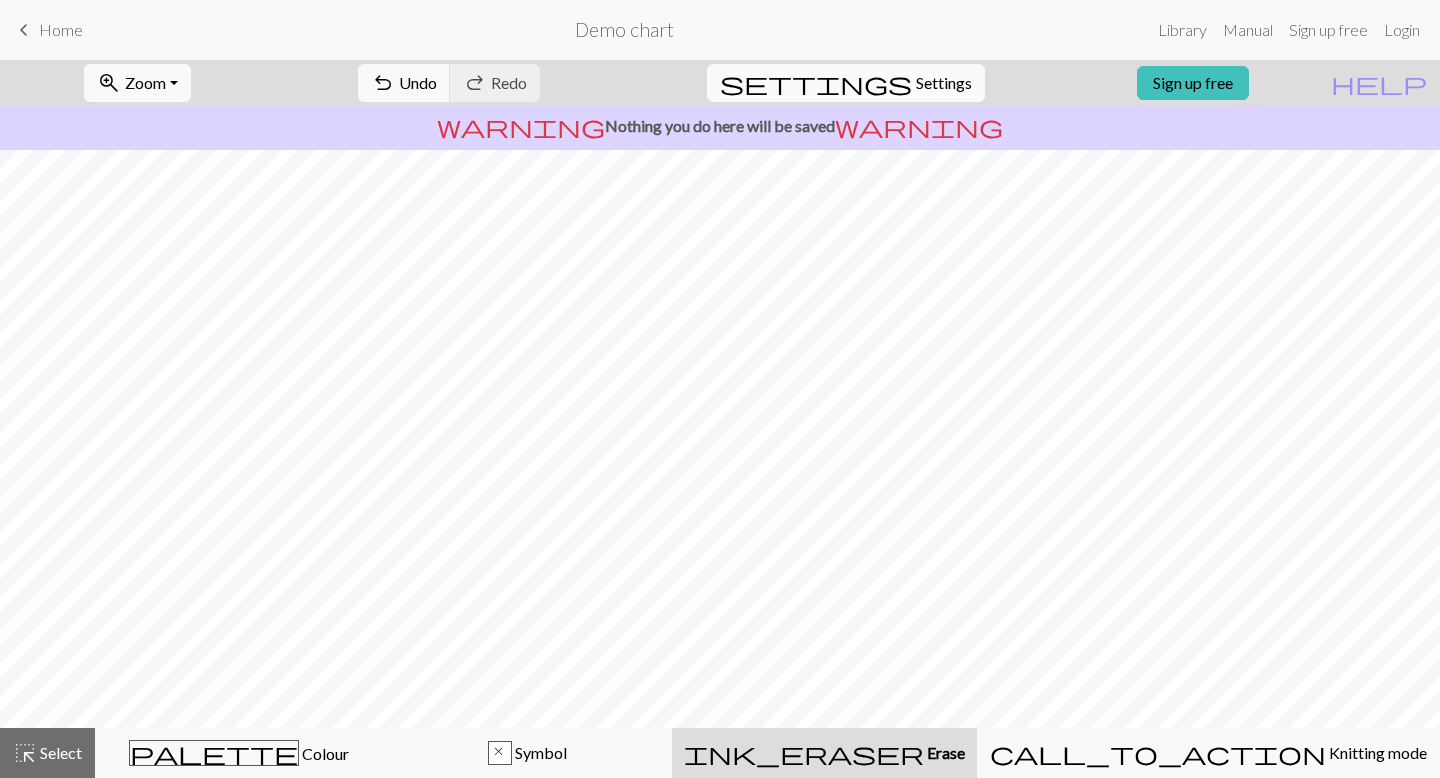 click on "Settings" at bounding box center (944, 83) 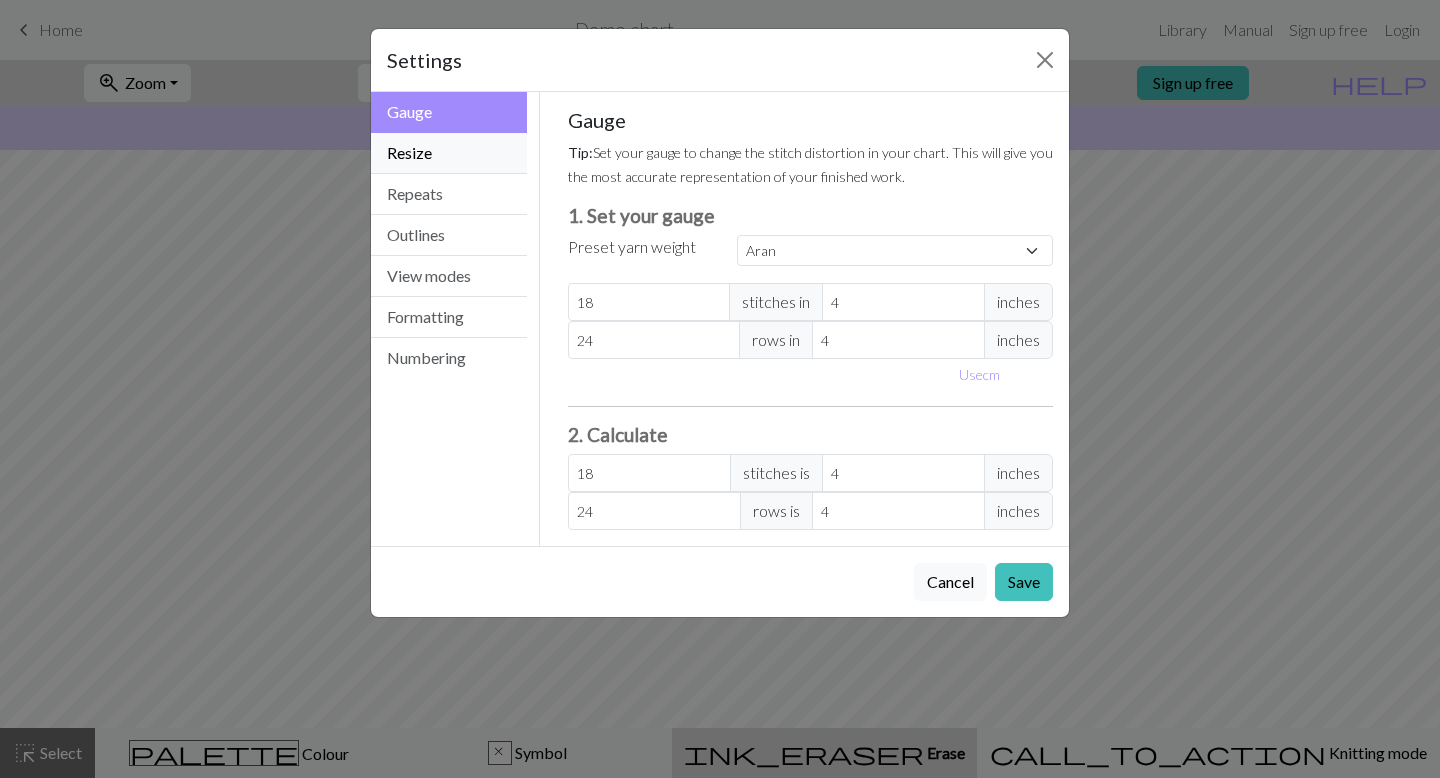 click on "Resize" at bounding box center [449, 153] 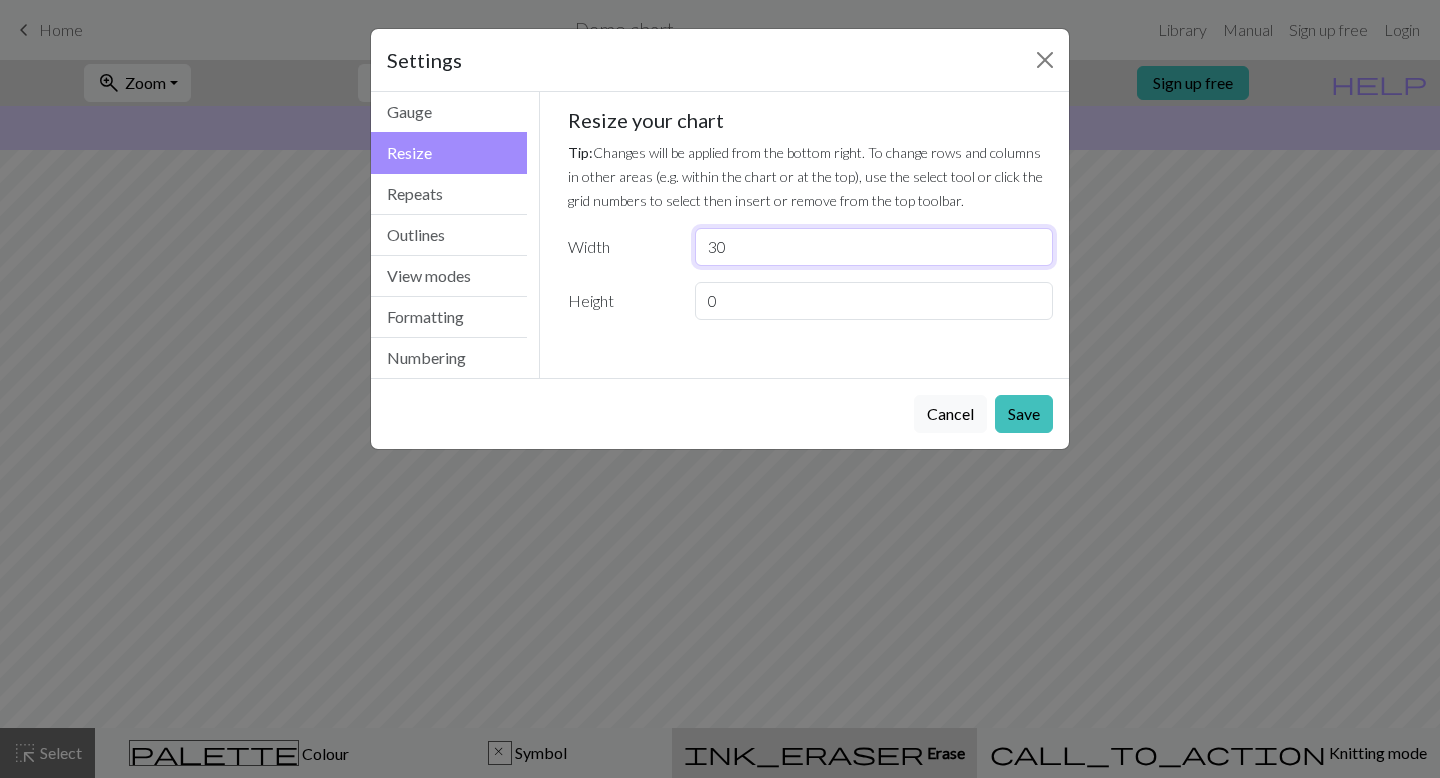 drag, startPoint x: 763, startPoint y: 251, endPoint x: 690, endPoint y: 247, distance: 73.109505 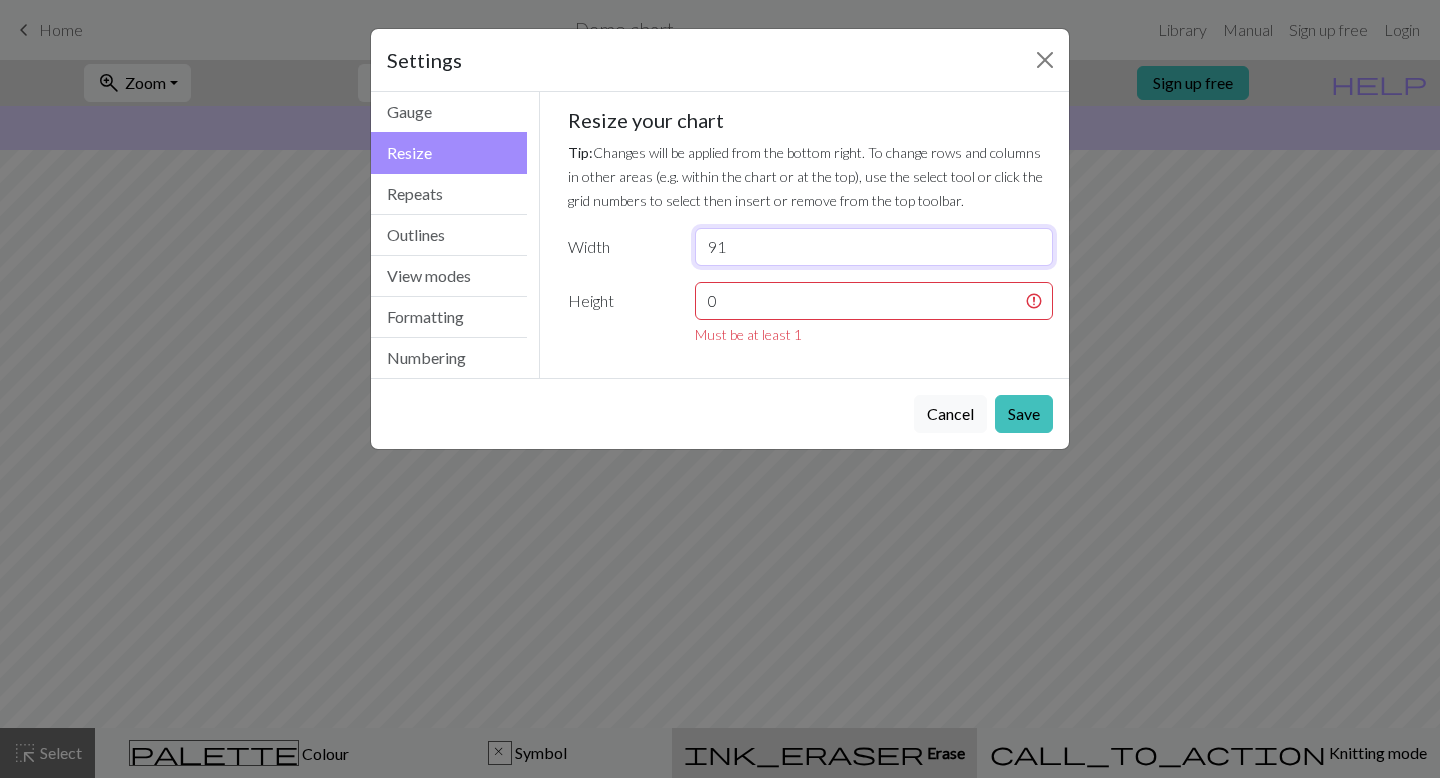 type on "91" 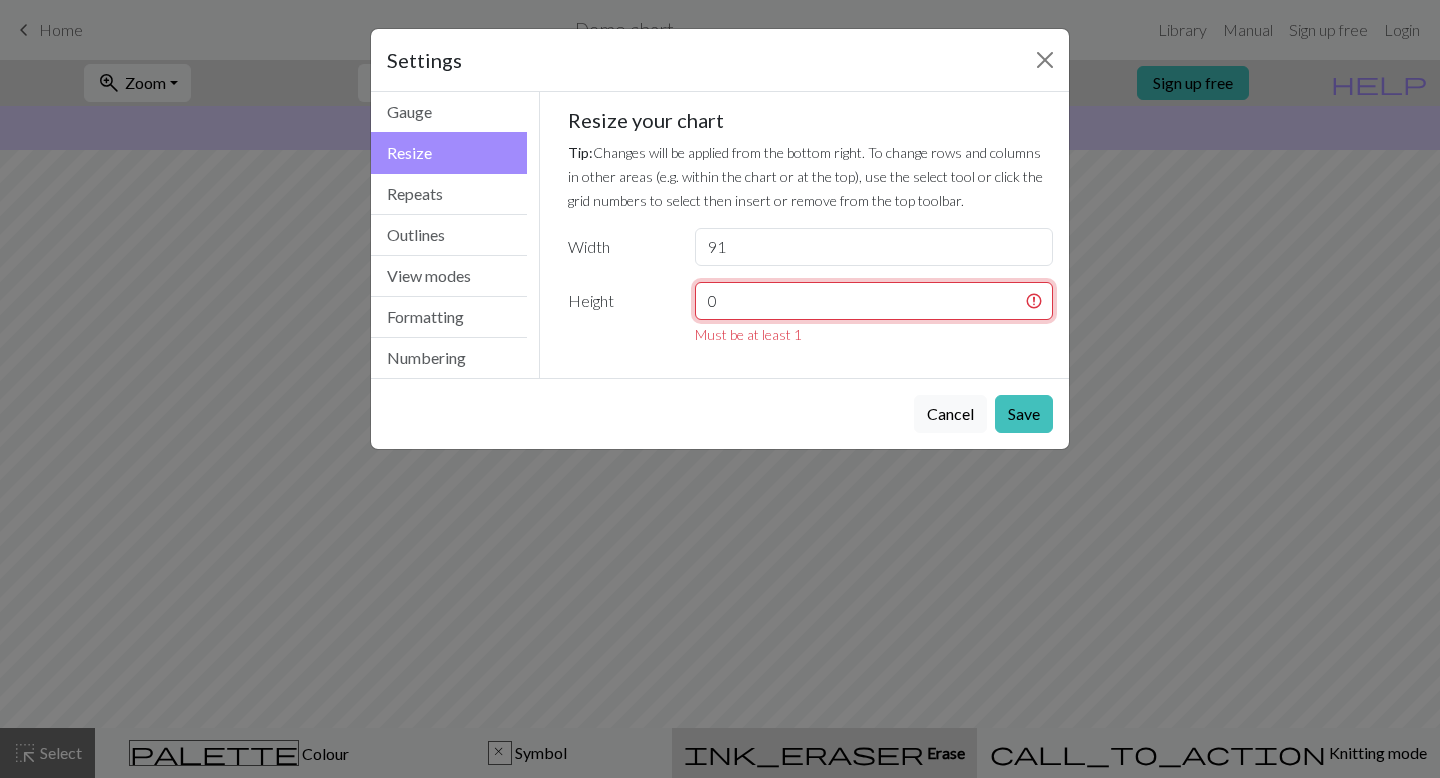 click on "0" at bounding box center (874, 301) 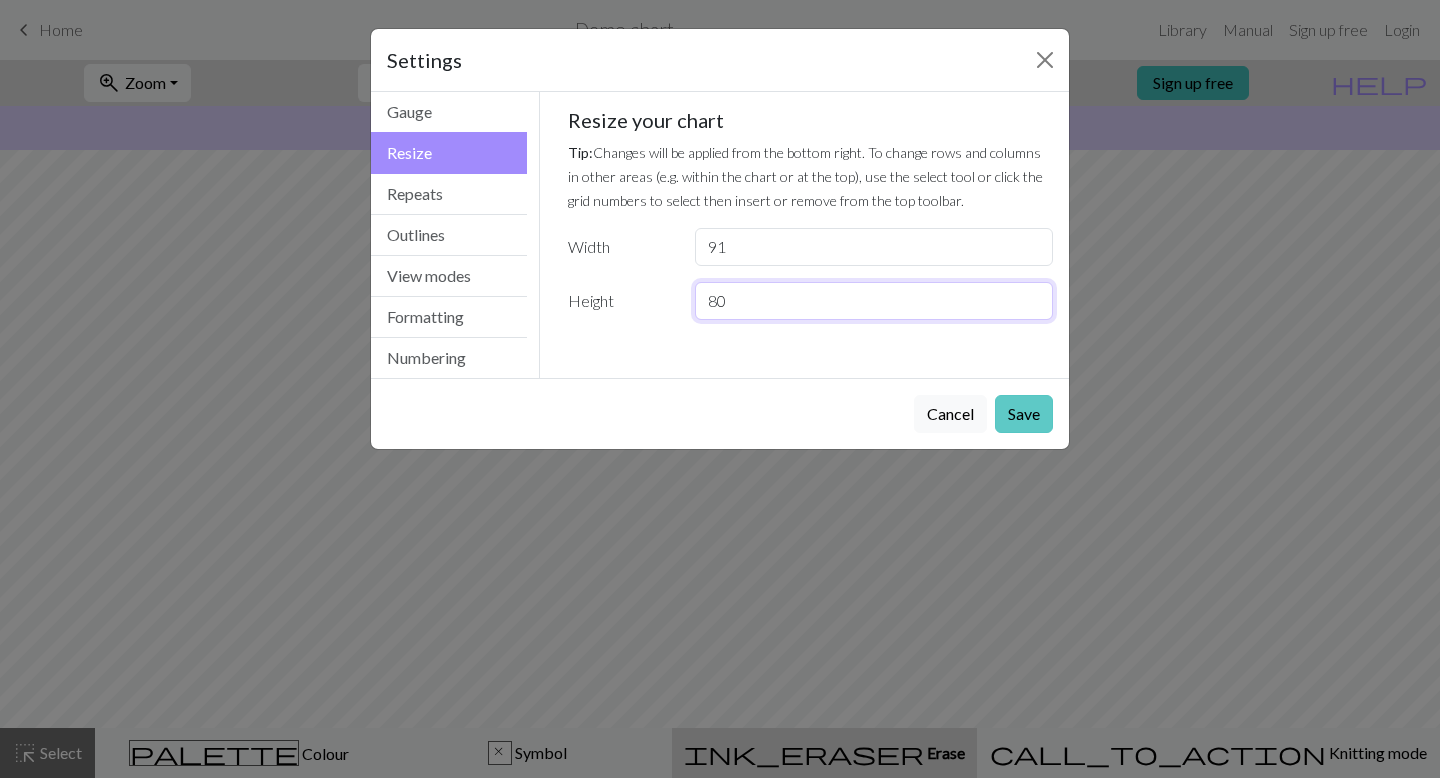 type on "80" 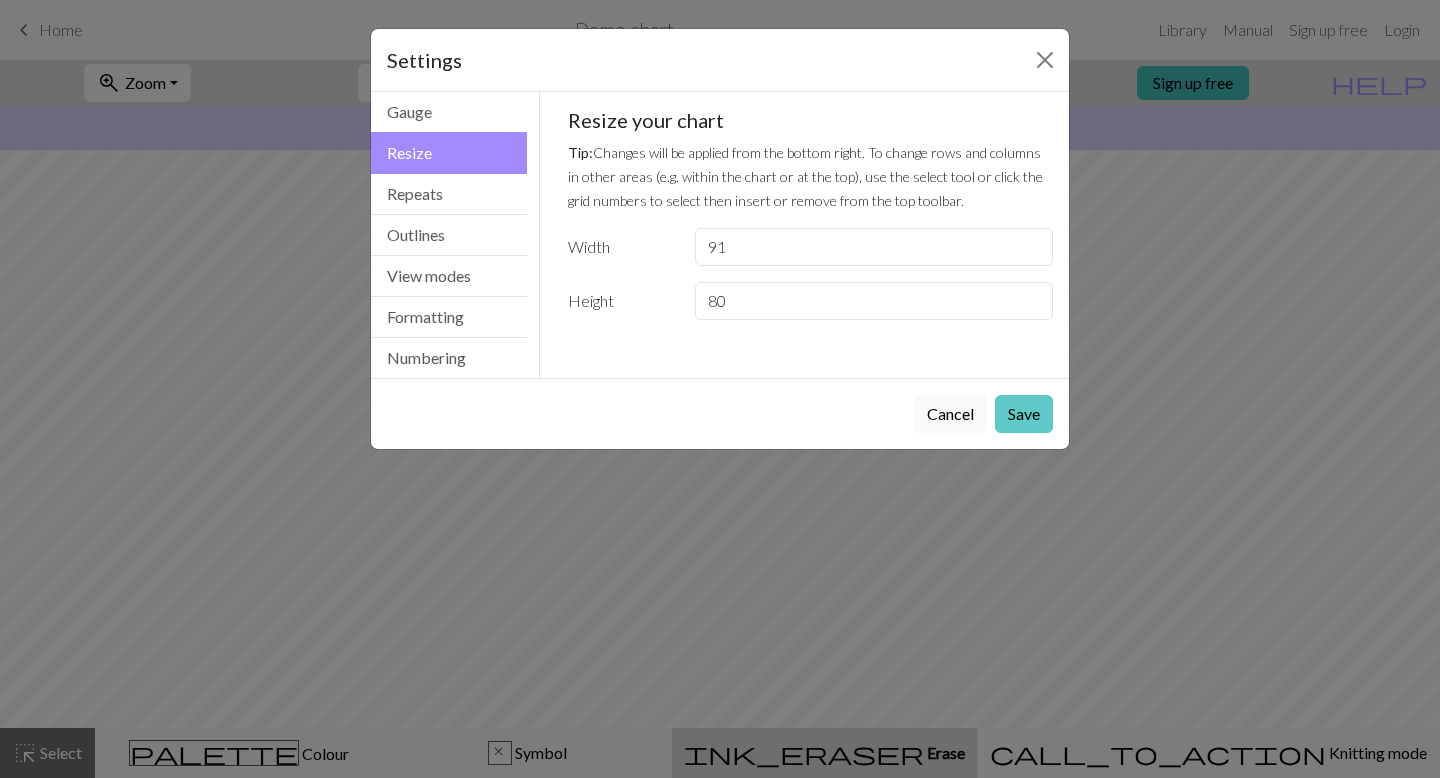 click on "Save" at bounding box center [1024, 414] 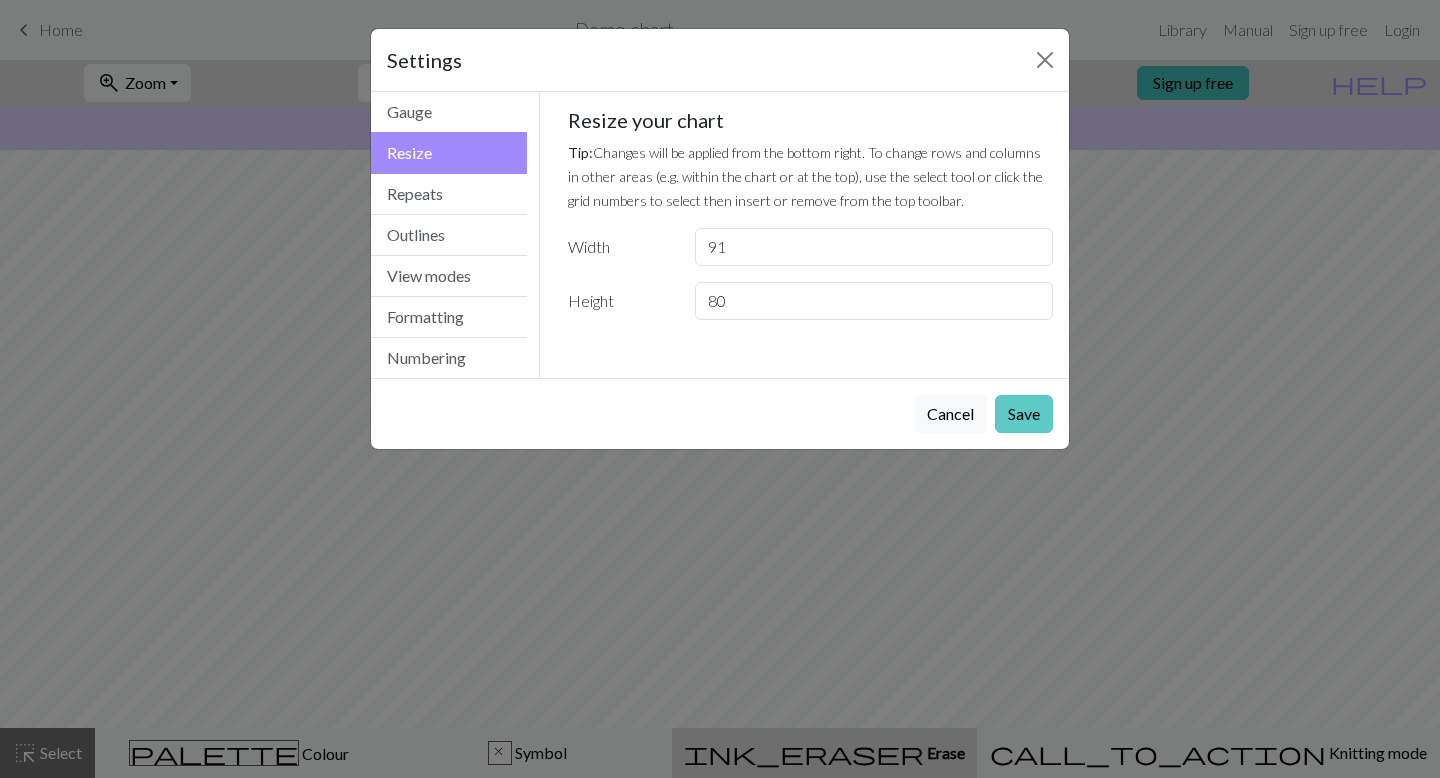 click on "Save" at bounding box center (1024, 414) 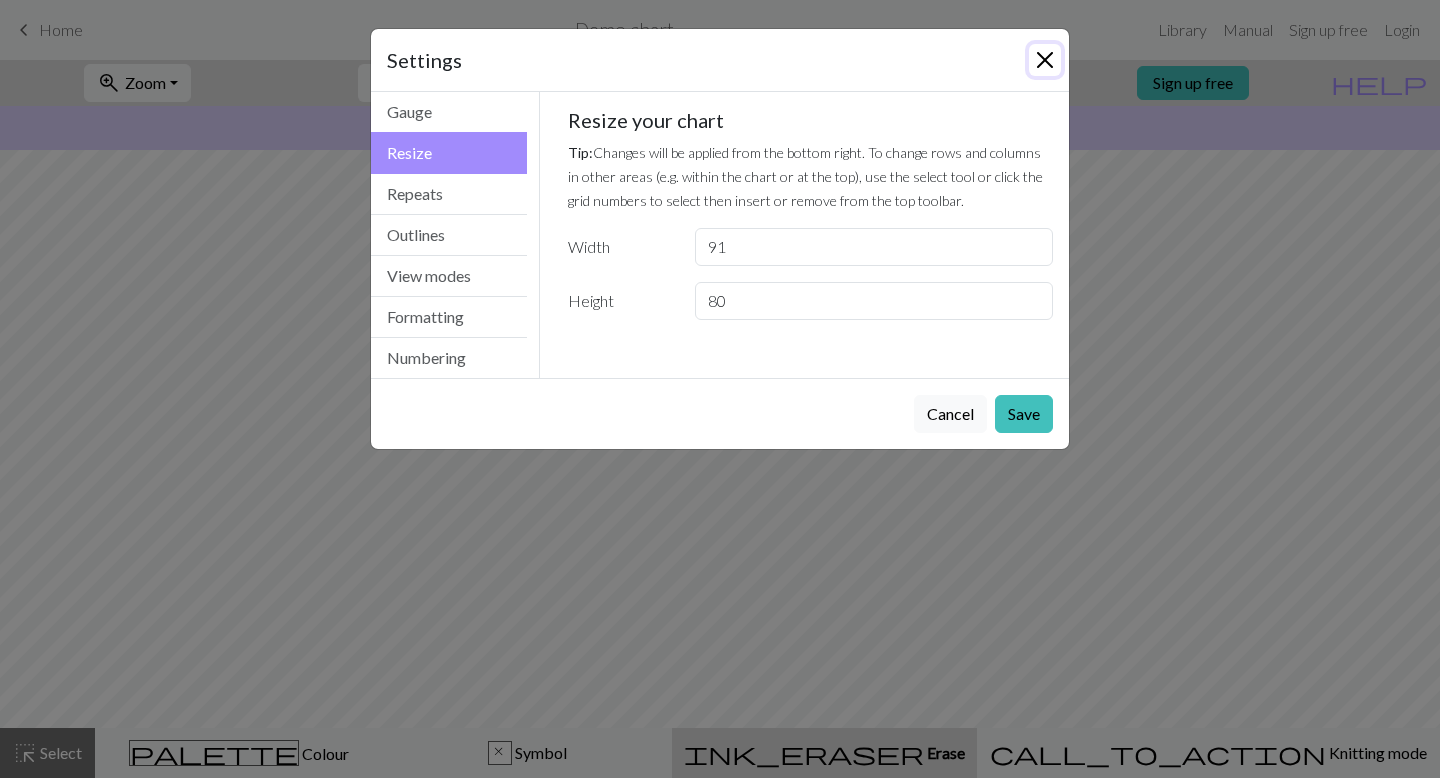 click at bounding box center (1045, 60) 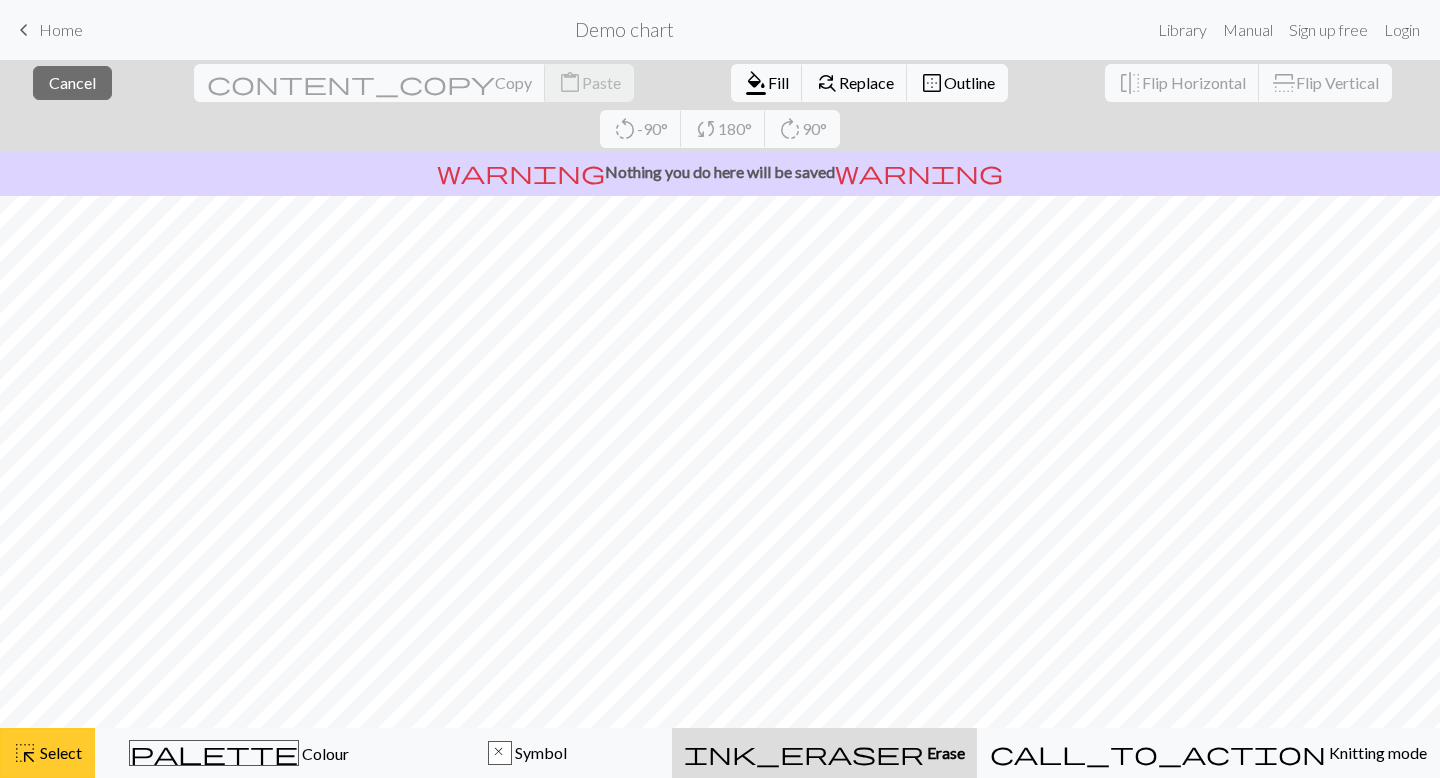 click on "highlight_alt" at bounding box center (25, 753) 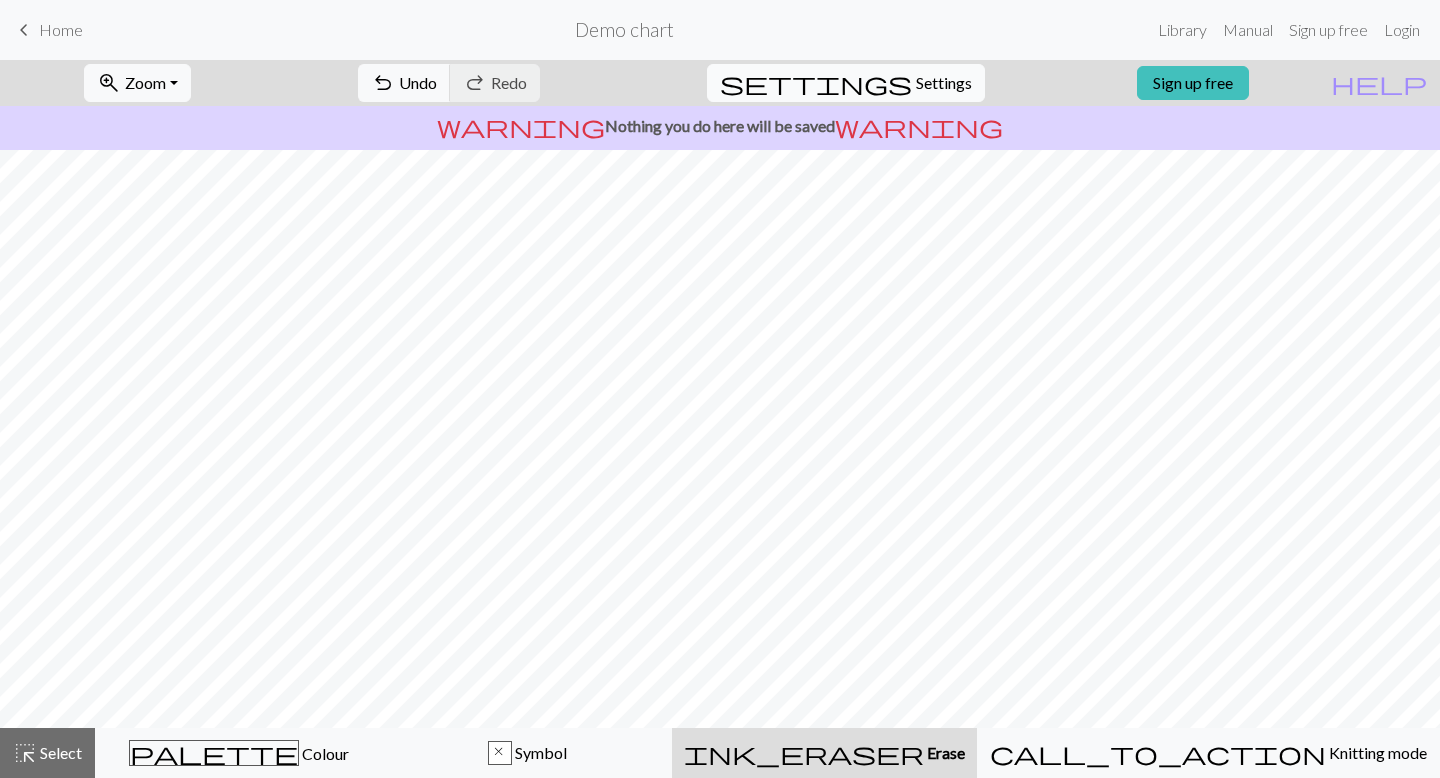 click on "settings  Settings" at bounding box center [846, 83] 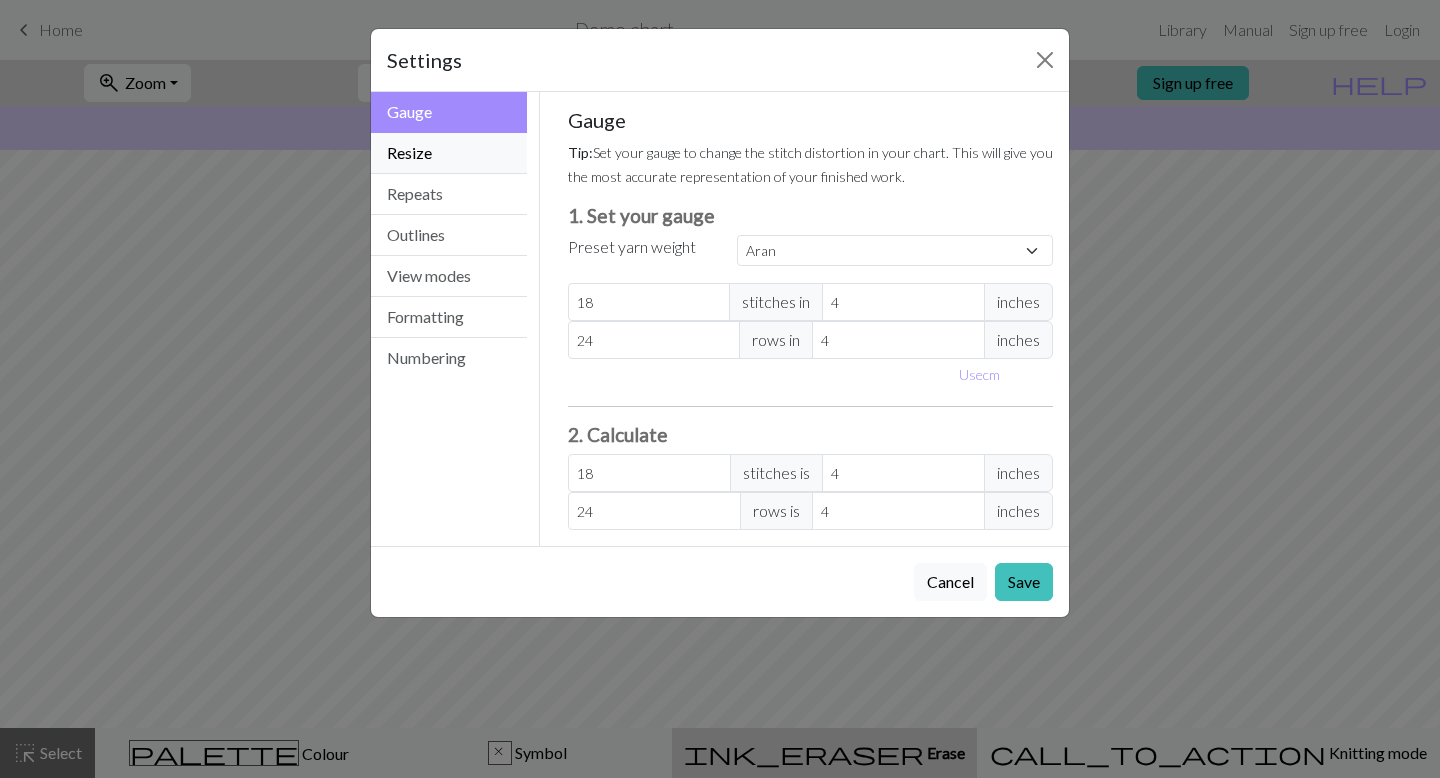 click on "Resize" at bounding box center [449, 153] 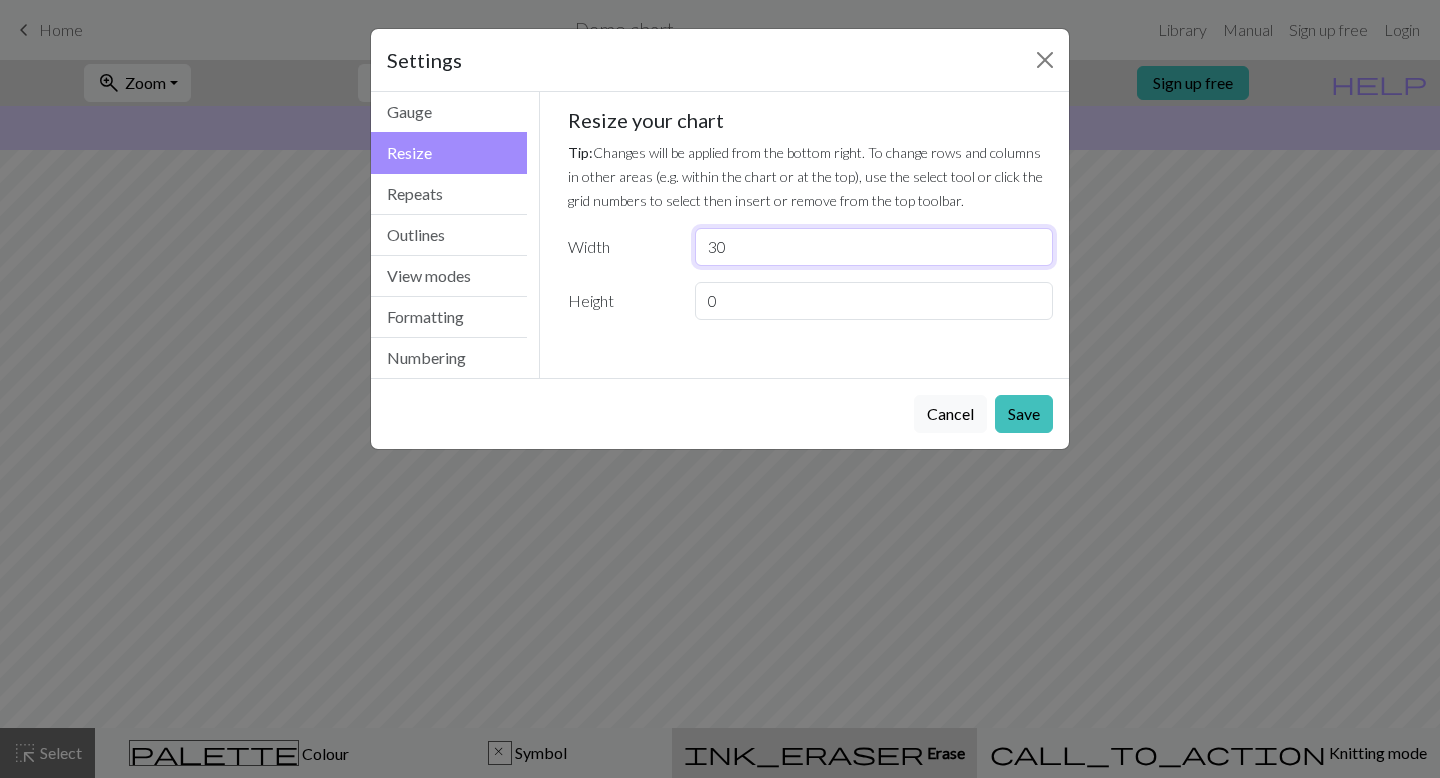 drag, startPoint x: 739, startPoint y: 246, endPoint x: 697, endPoint y: 243, distance: 42.107006 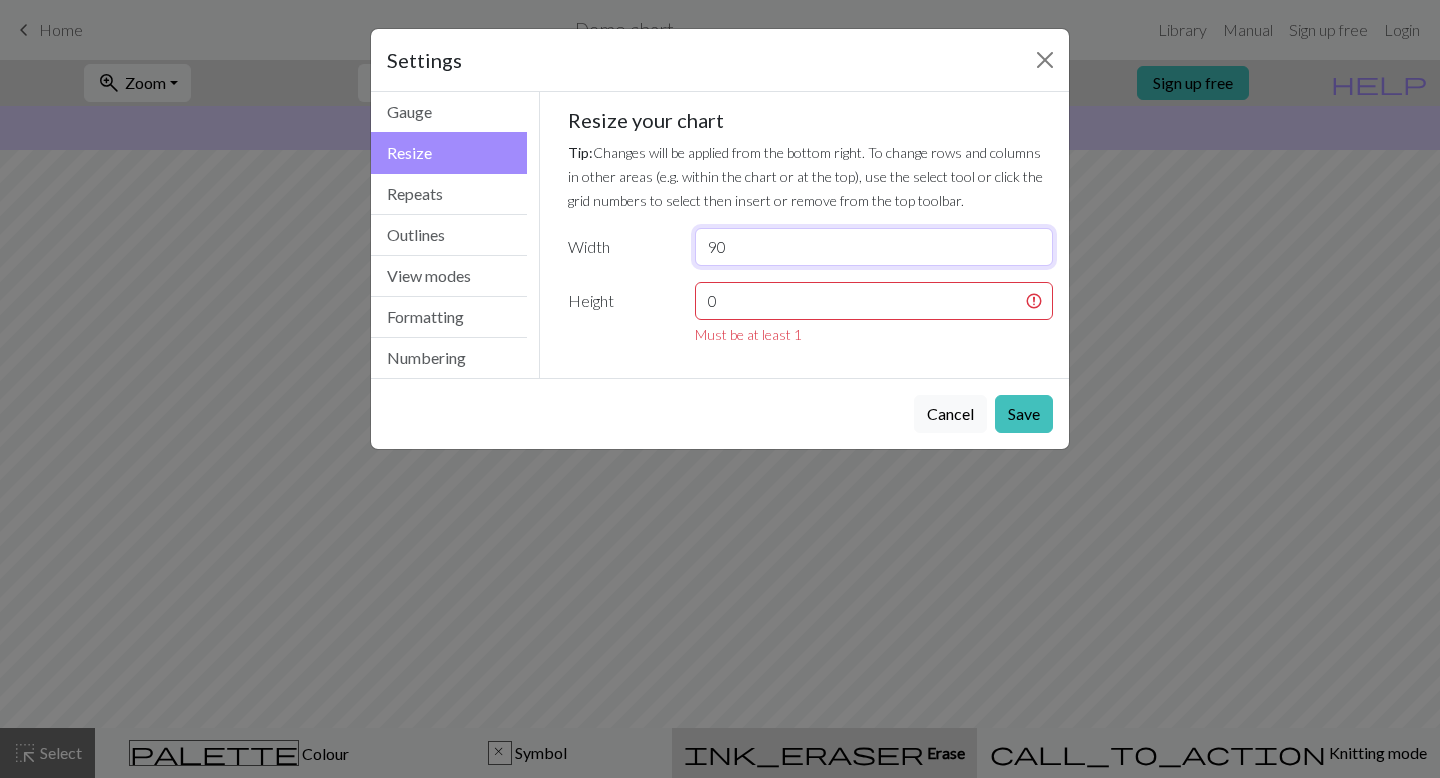 type on "90" 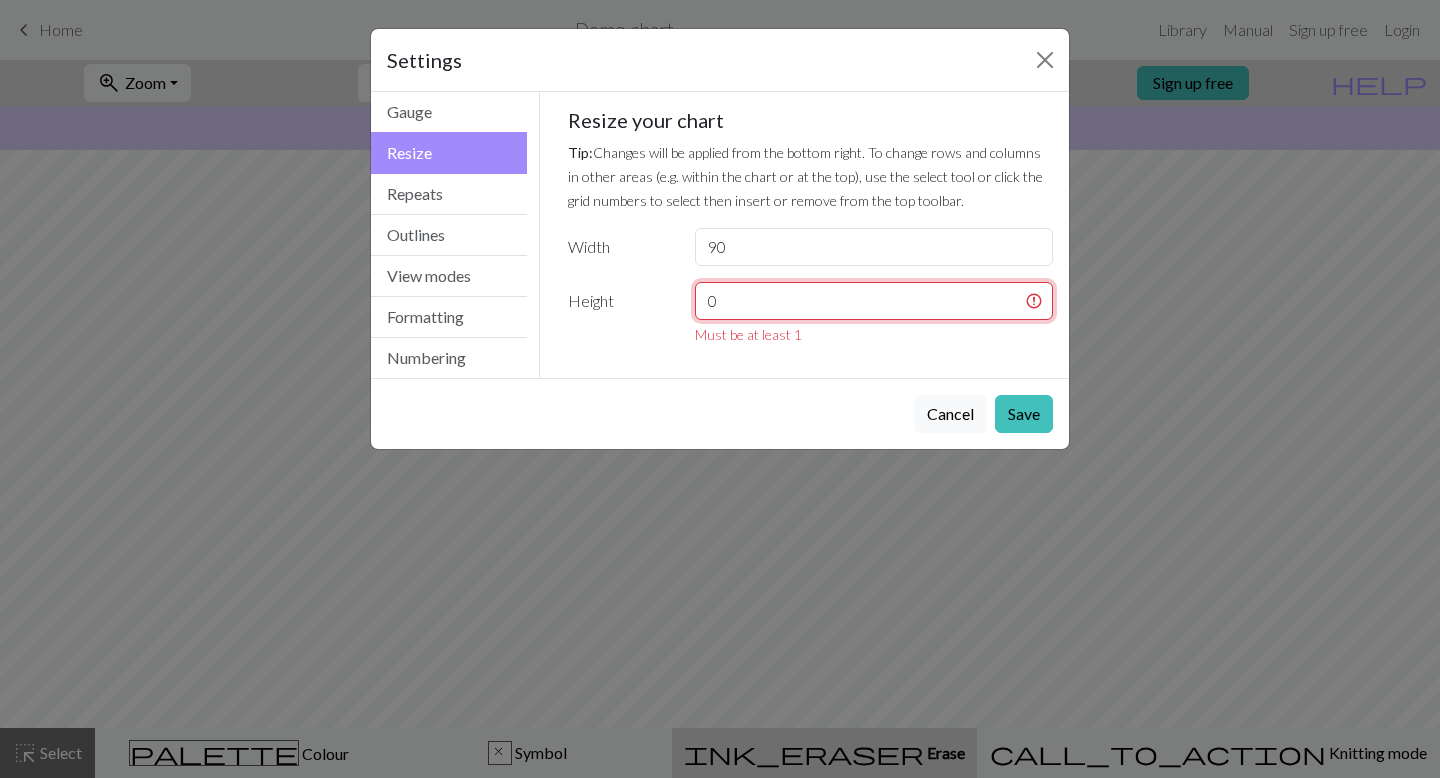 click on "0" at bounding box center [874, 301] 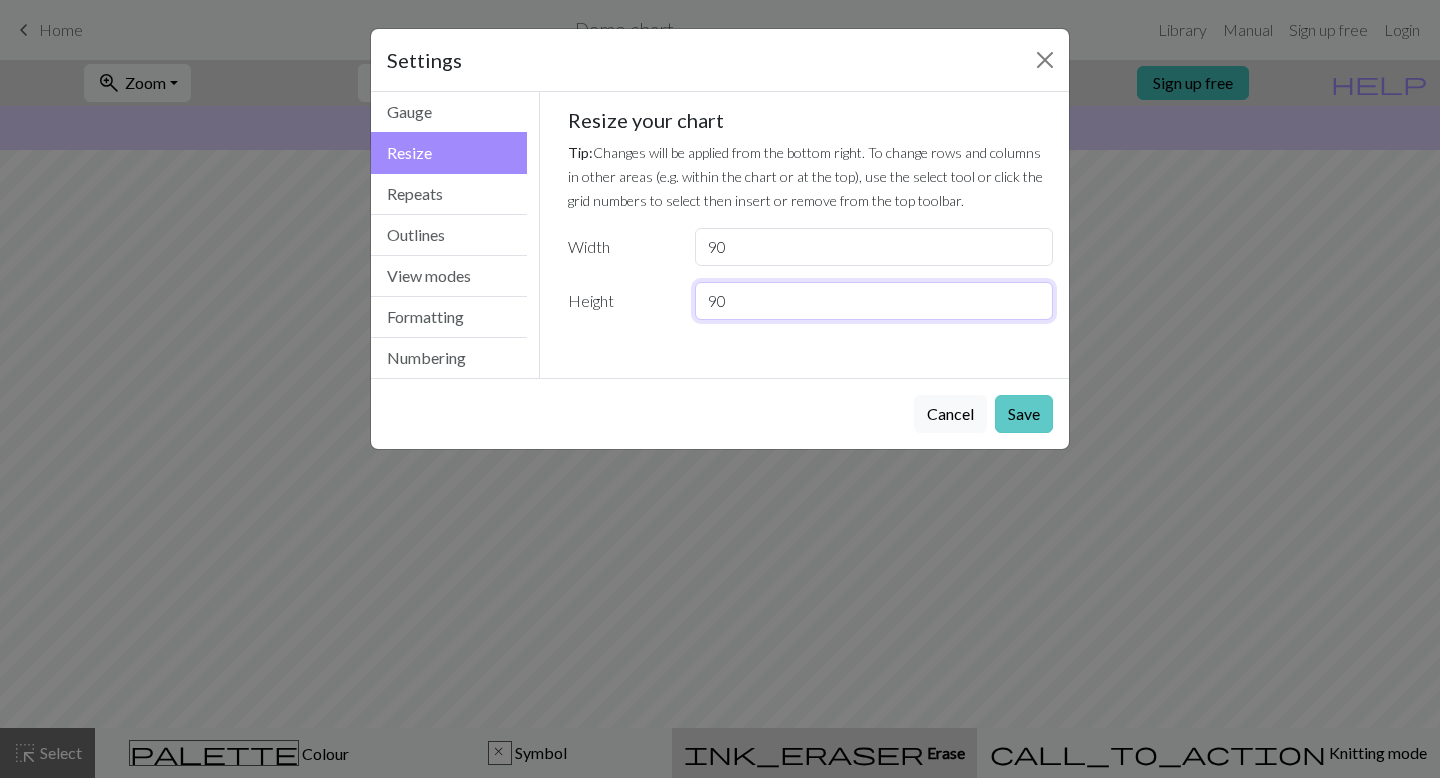 type on "90" 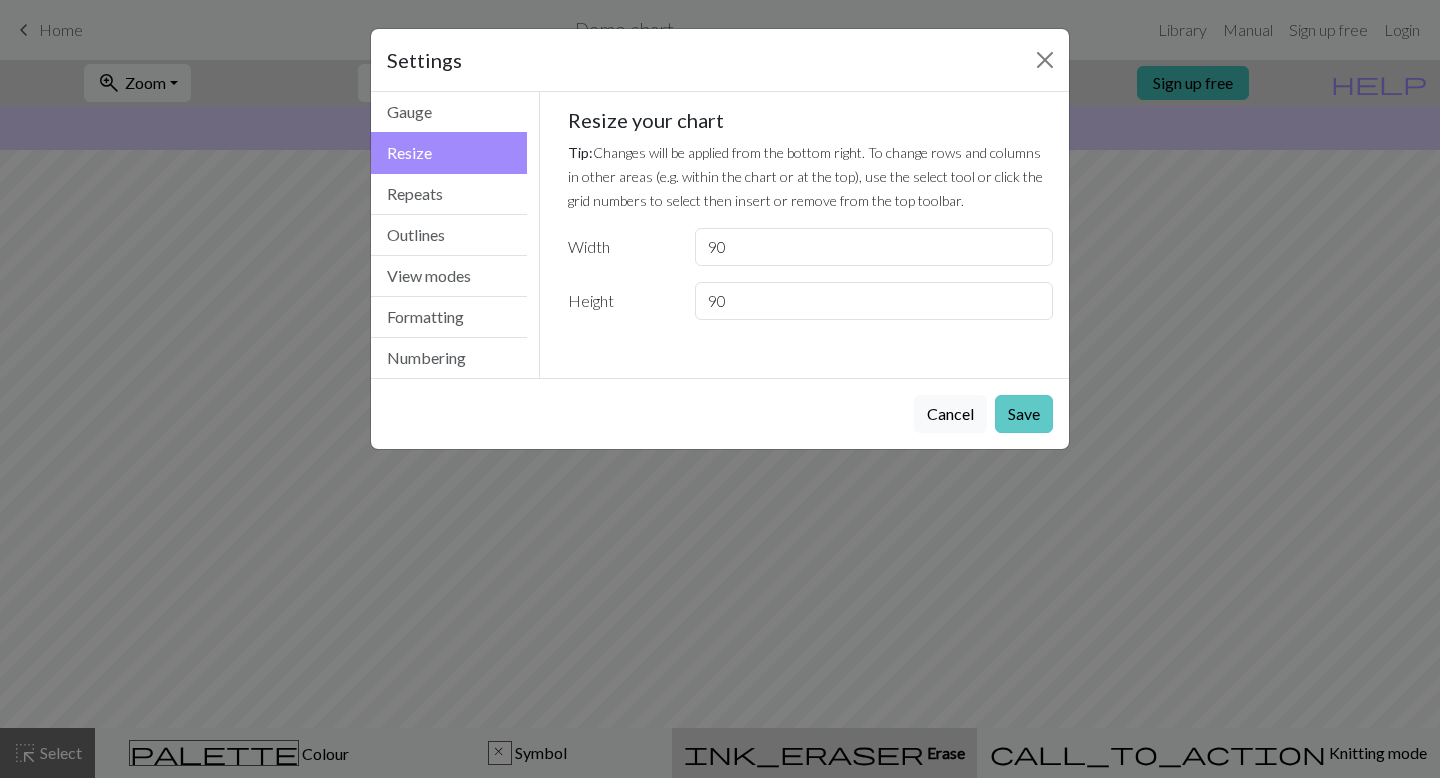 click on "Save" at bounding box center (1024, 414) 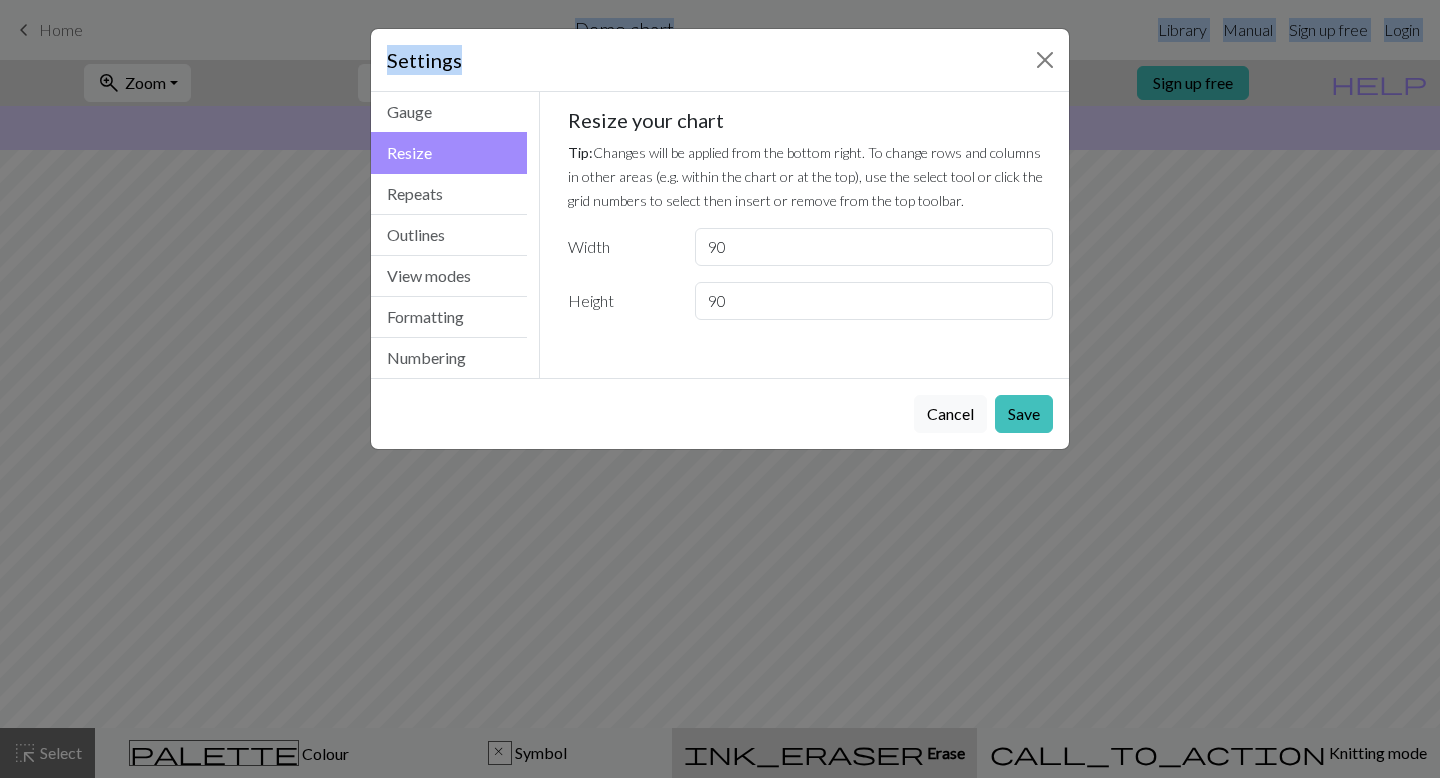 drag, startPoint x: 768, startPoint y: 44, endPoint x: 794, endPoint y: -10, distance: 59.933296 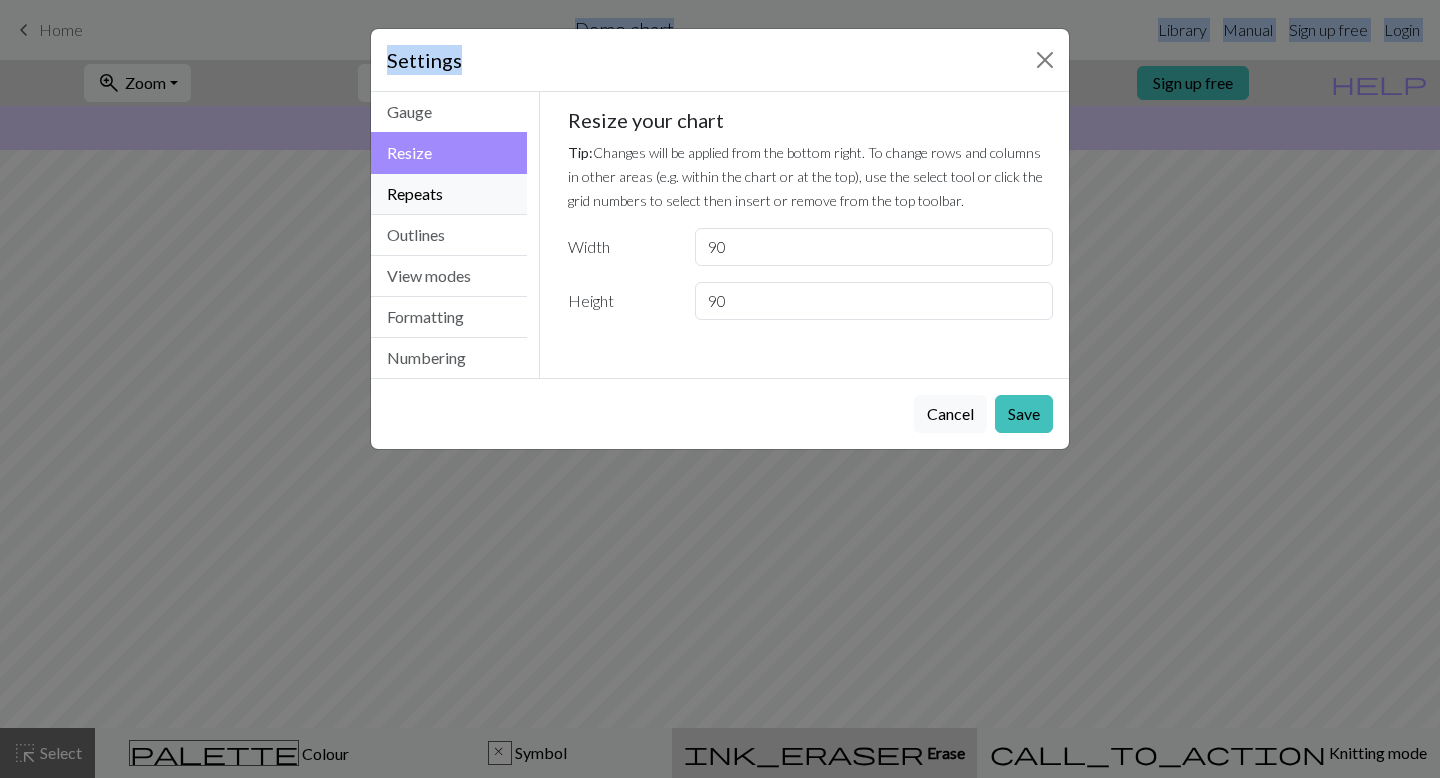 click on "Repeats" at bounding box center [449, 194] 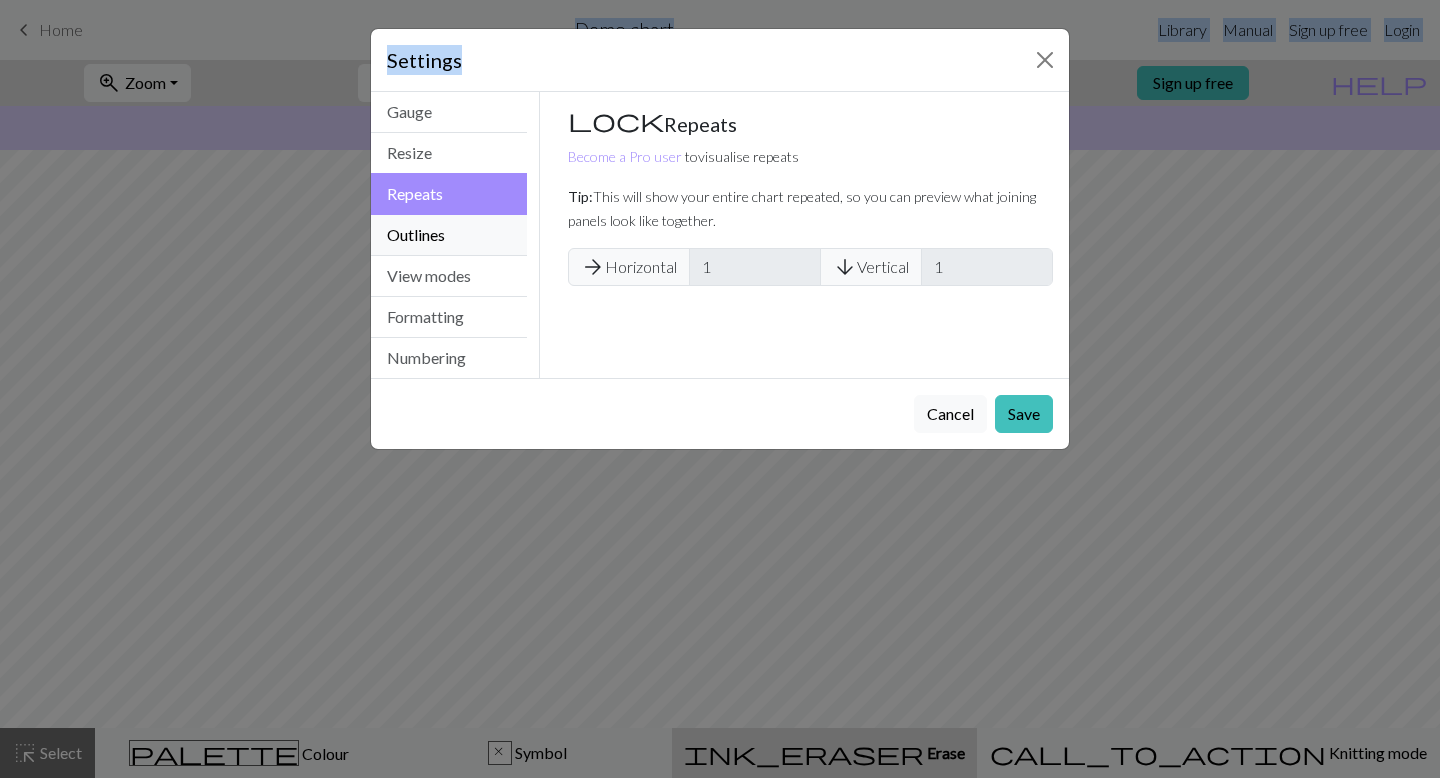 click on "Outlines" at bounding box center [449, 235] 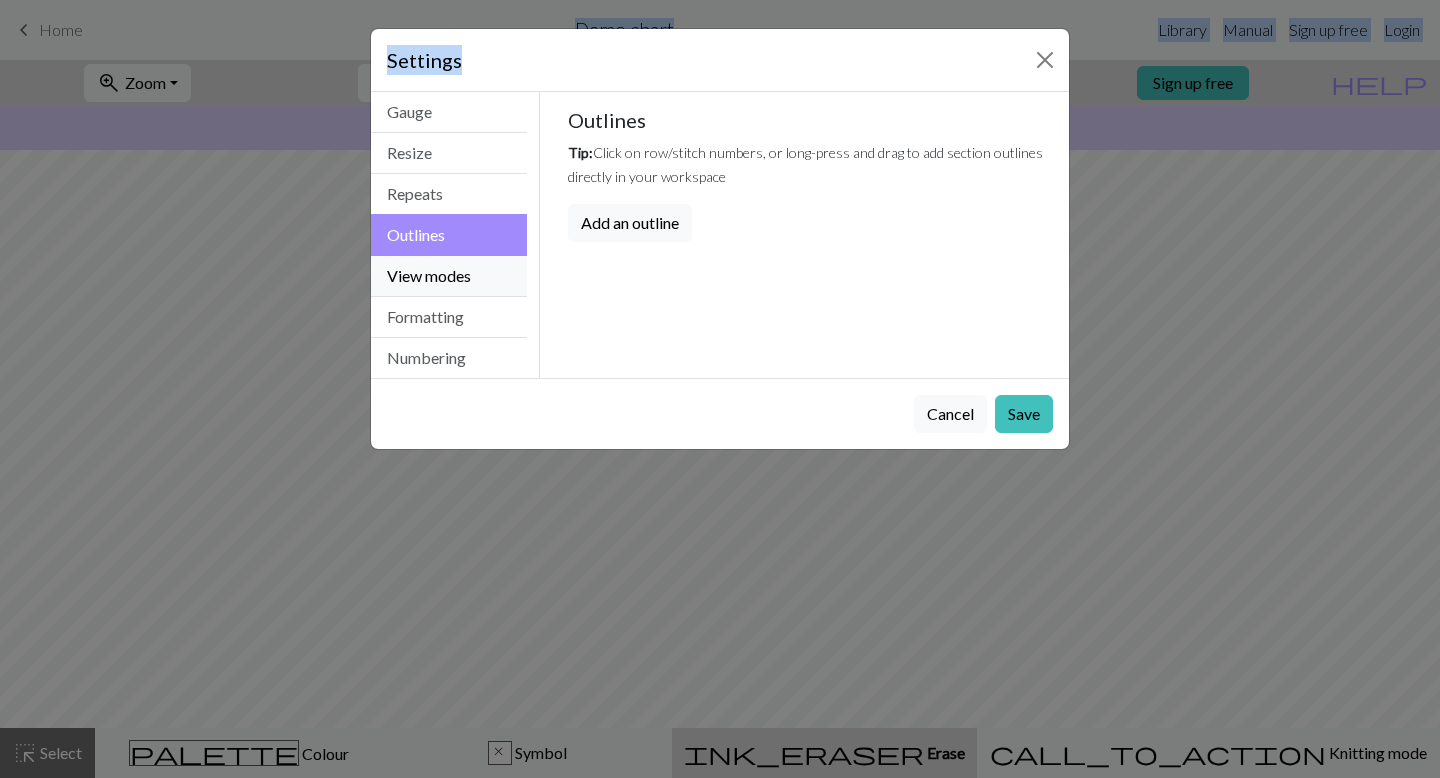 click on "View modes" at bounding box center [449, 276] 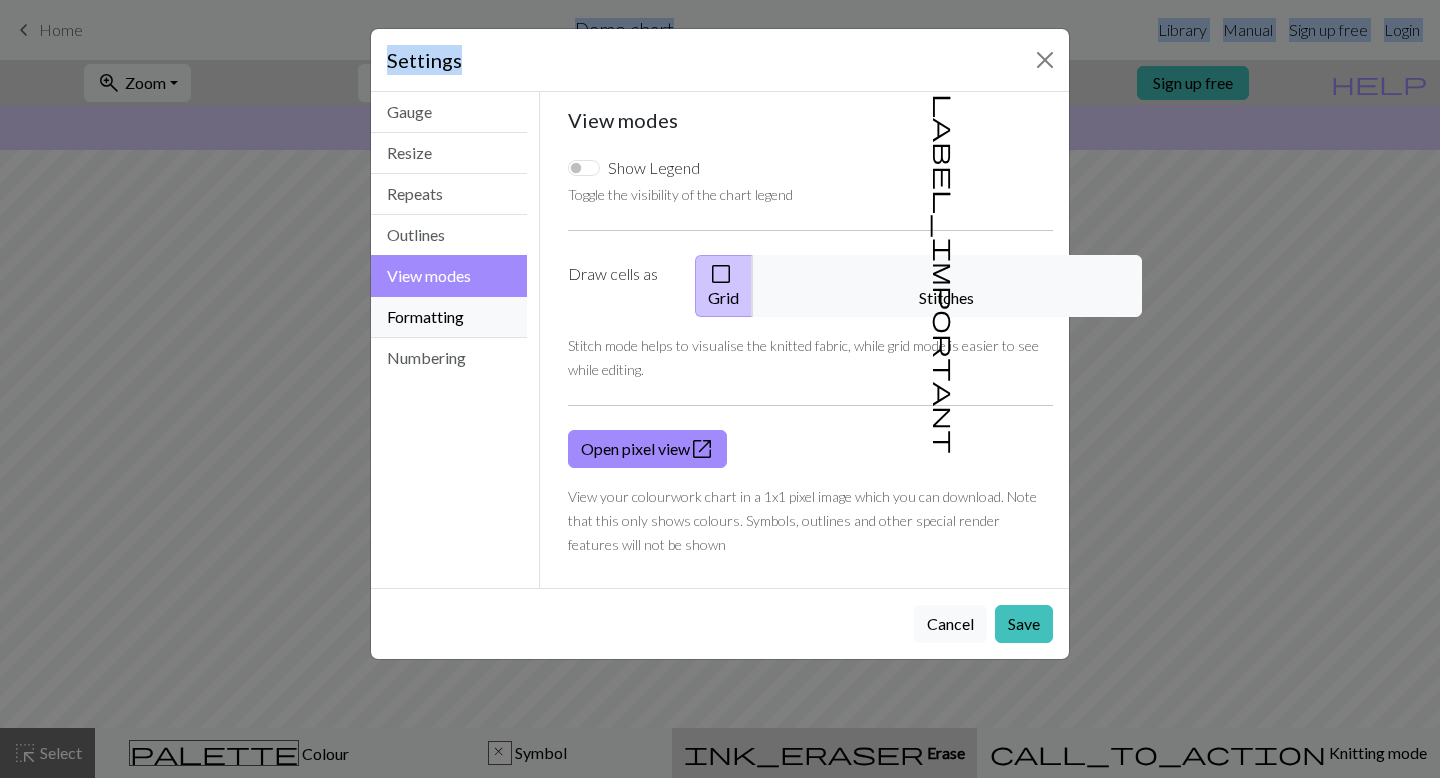 click on "Formatting" at bounding box center [449, 317] 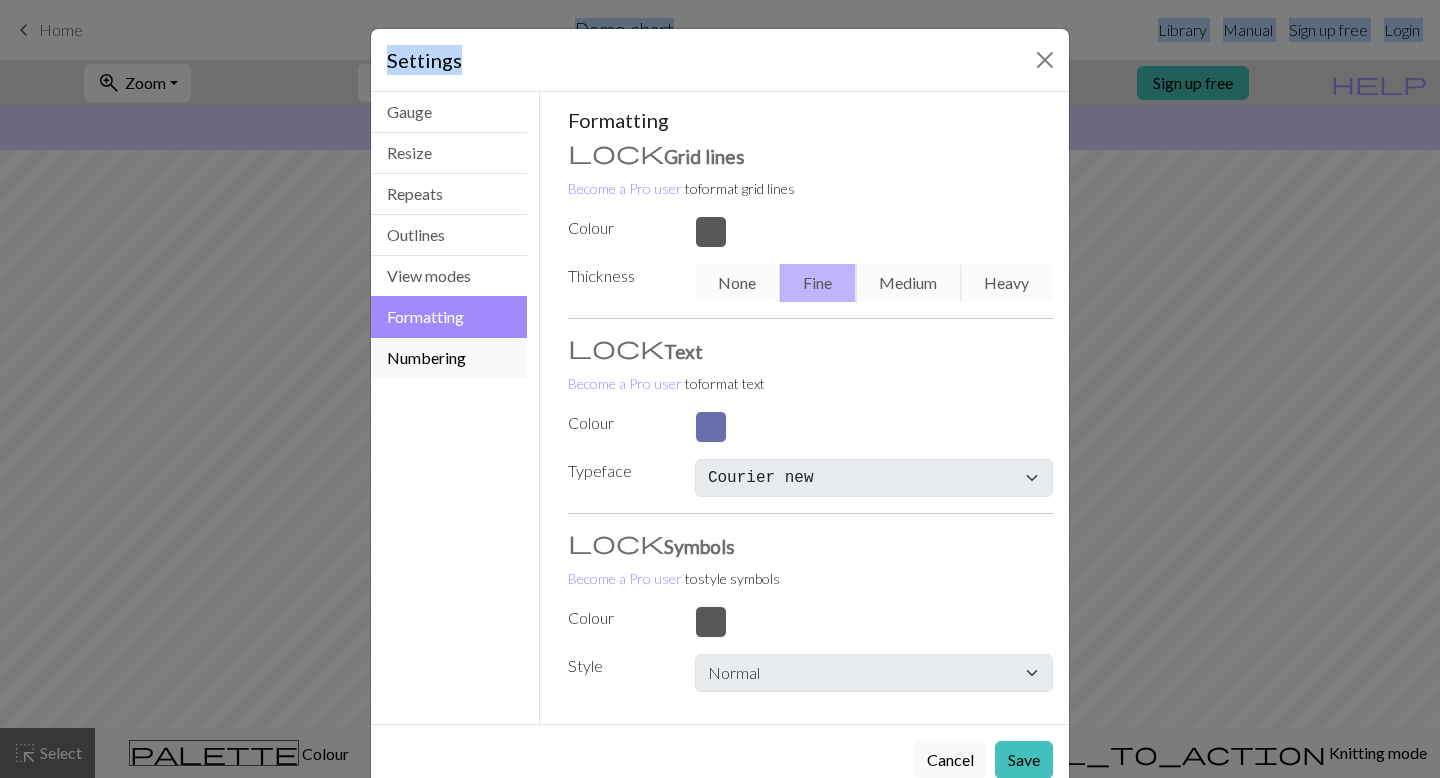 click on "Numbering" at bounding box center [449, 358] 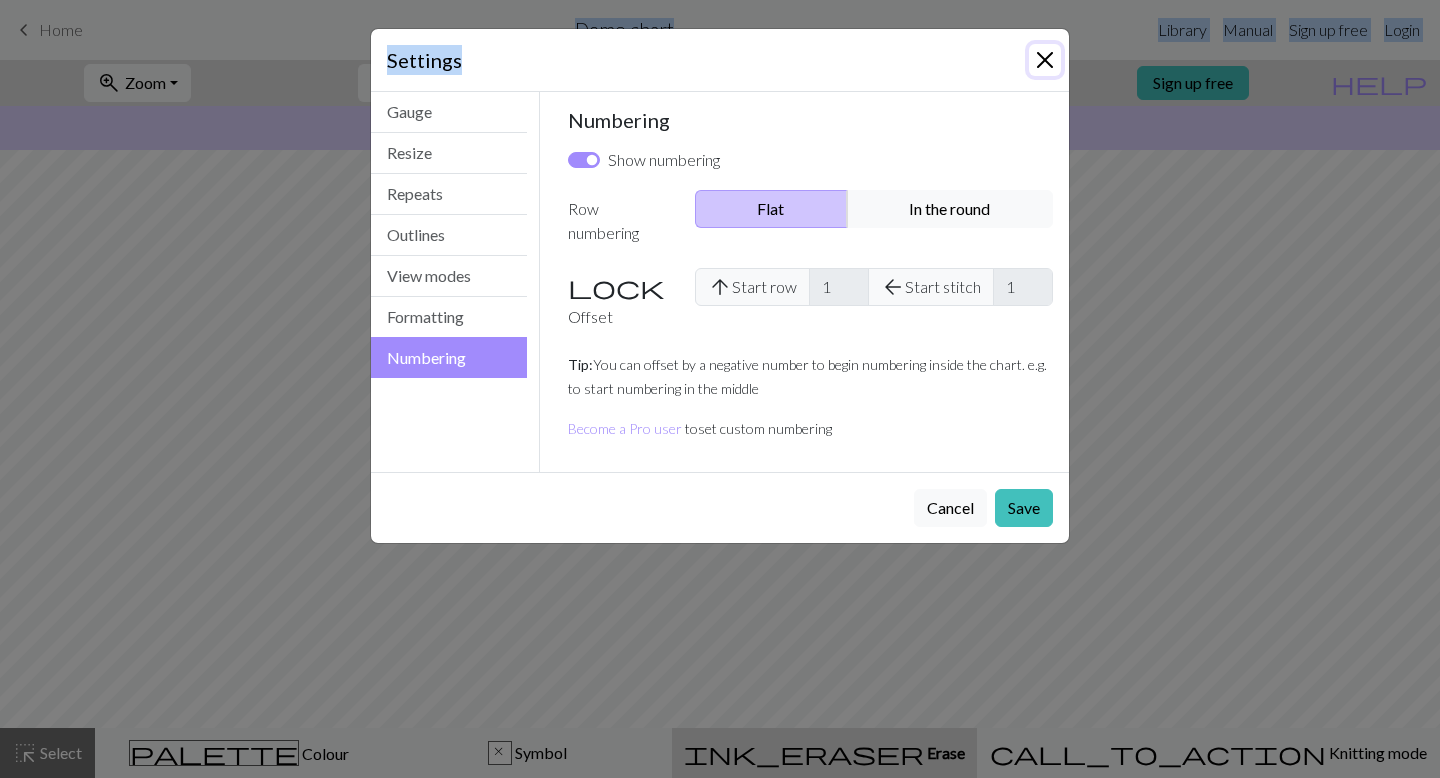 click at bounding box center (1045, 60) 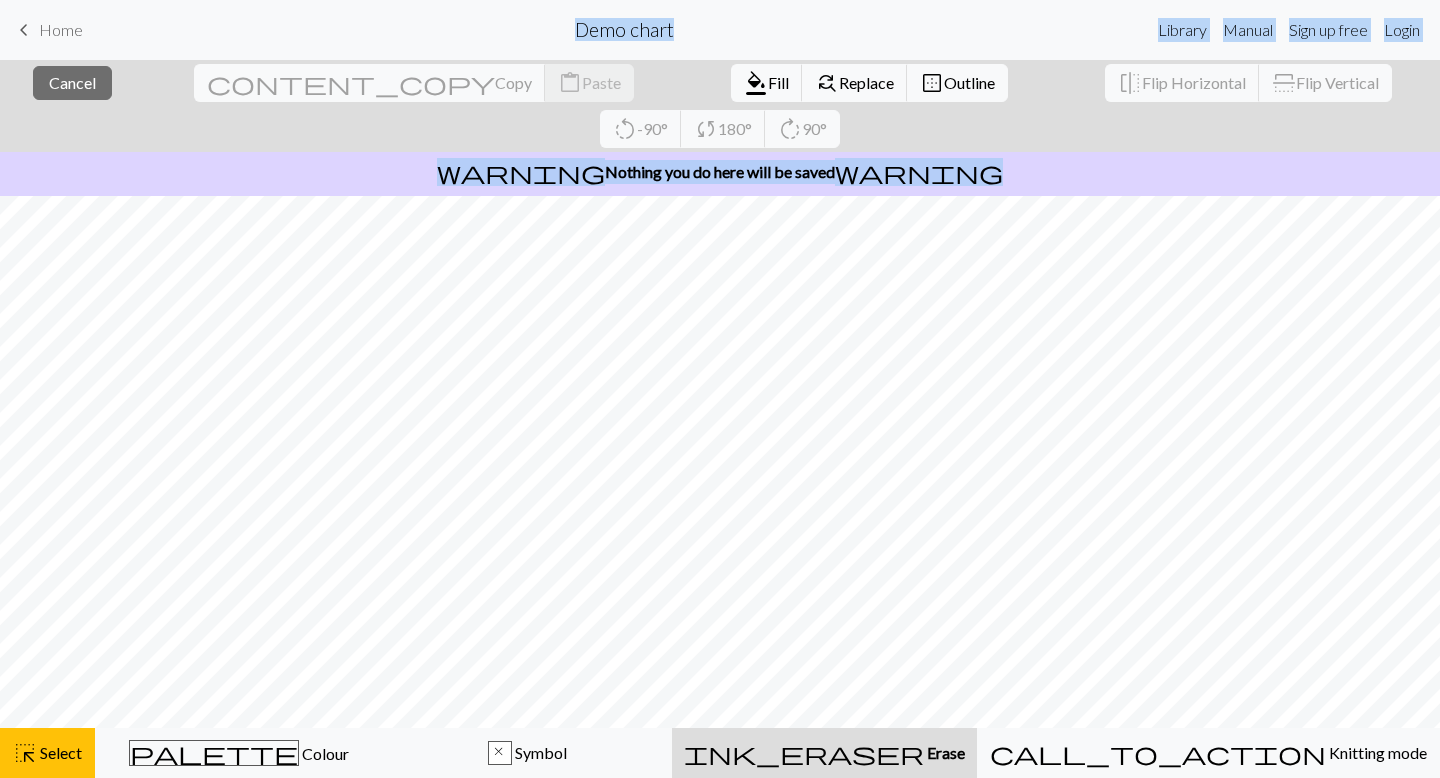 click on "Manual" at bounding box center [1248, 30] 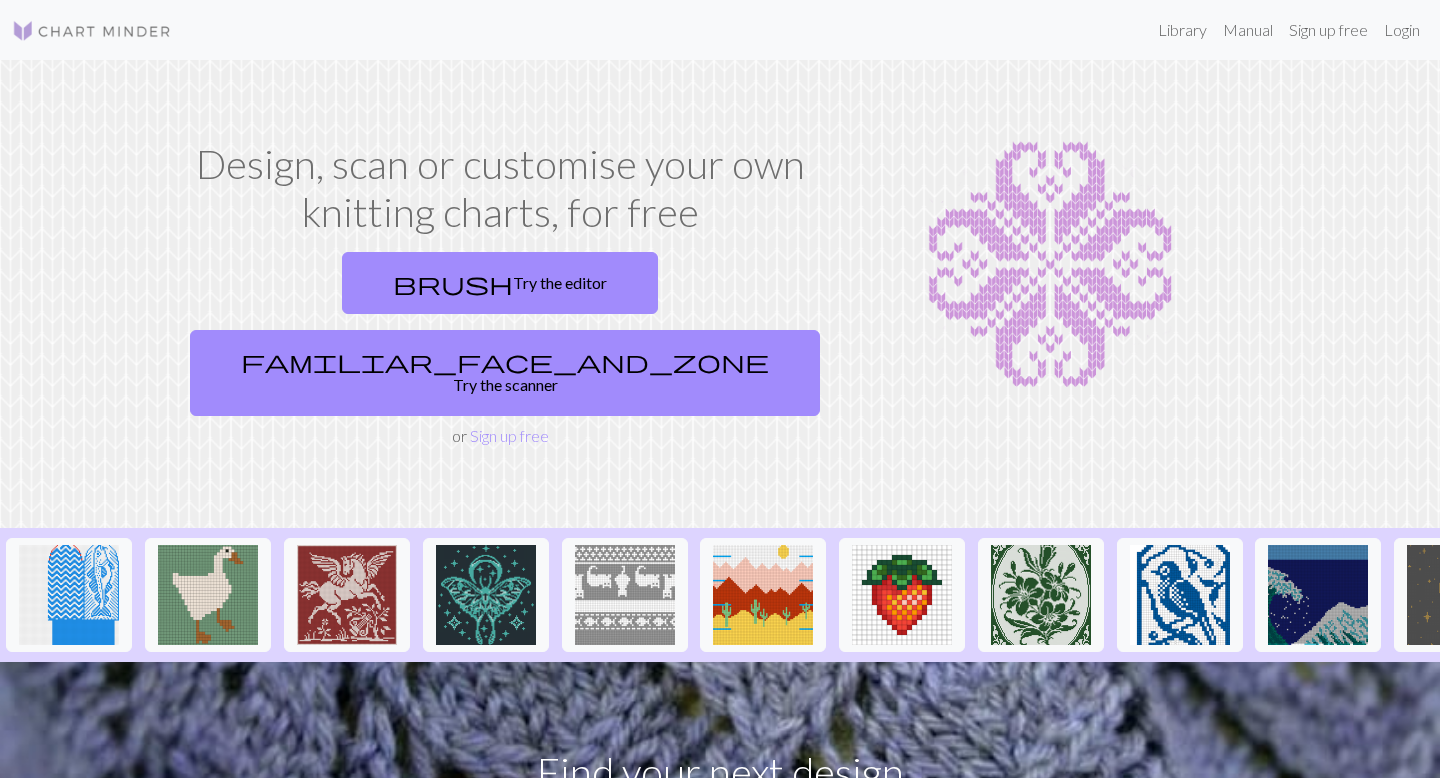 scroll, scrollTop: 0, scrollLeft: 0, axis: both 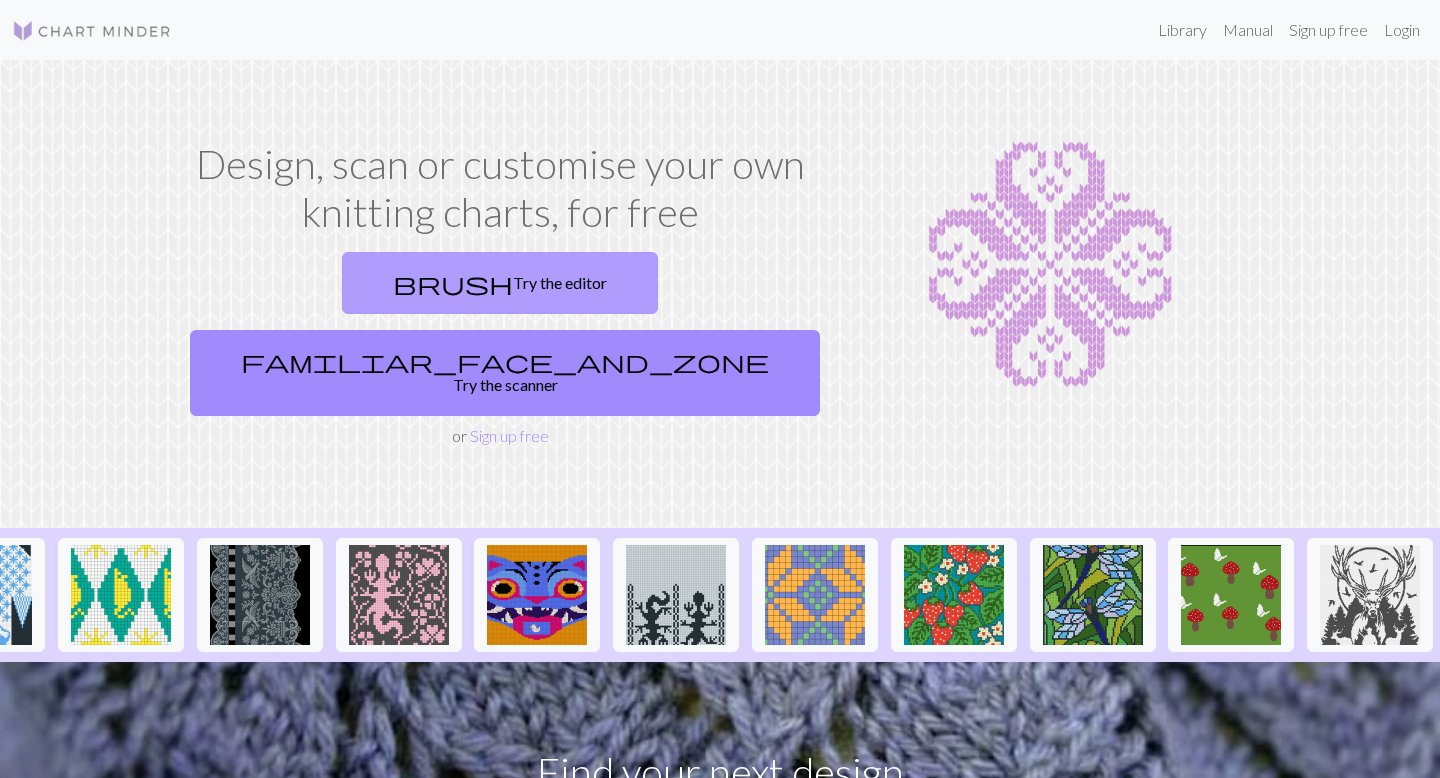 click on "brush  Try the editor" at bounding box center [500, 283] 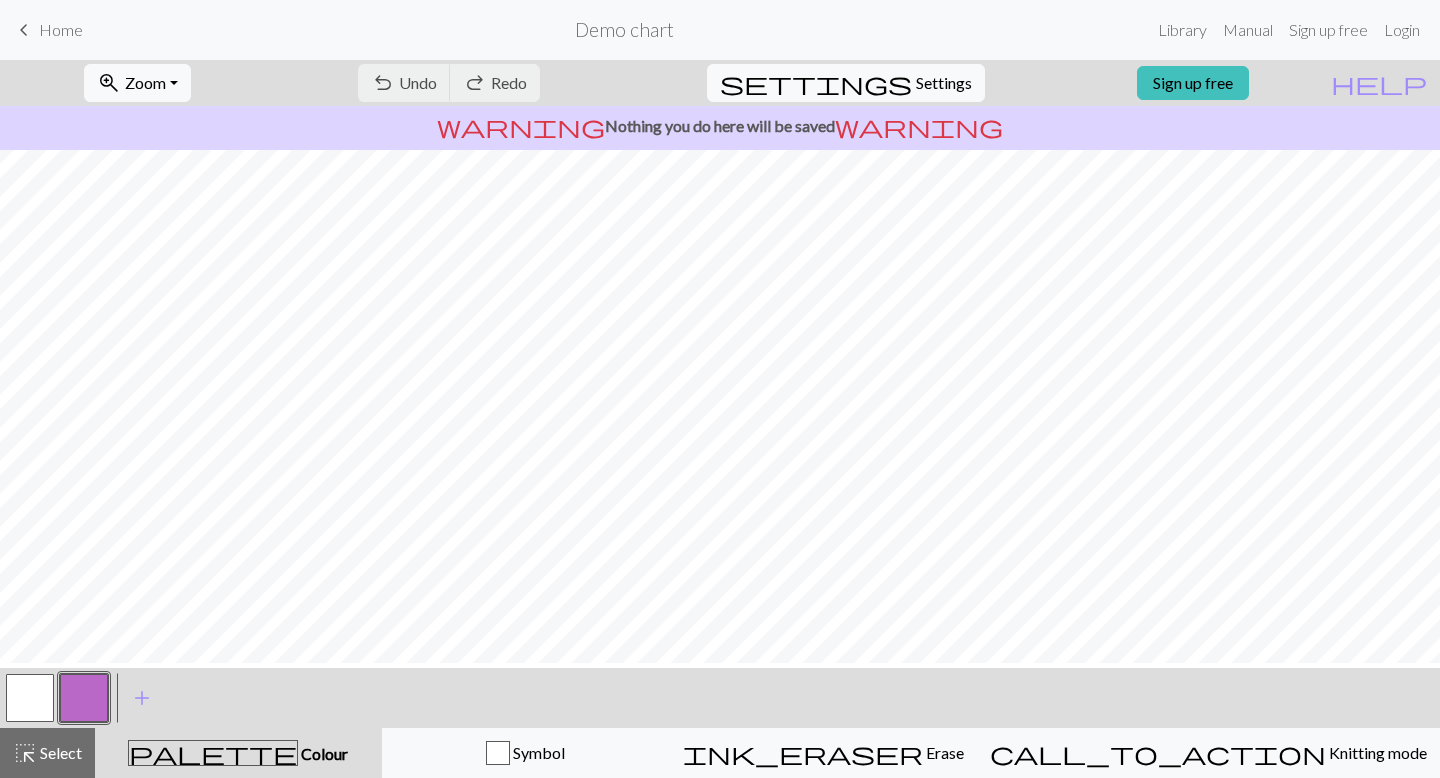scroll, scrollTop: 0, scrollLeft: 0, axis: both 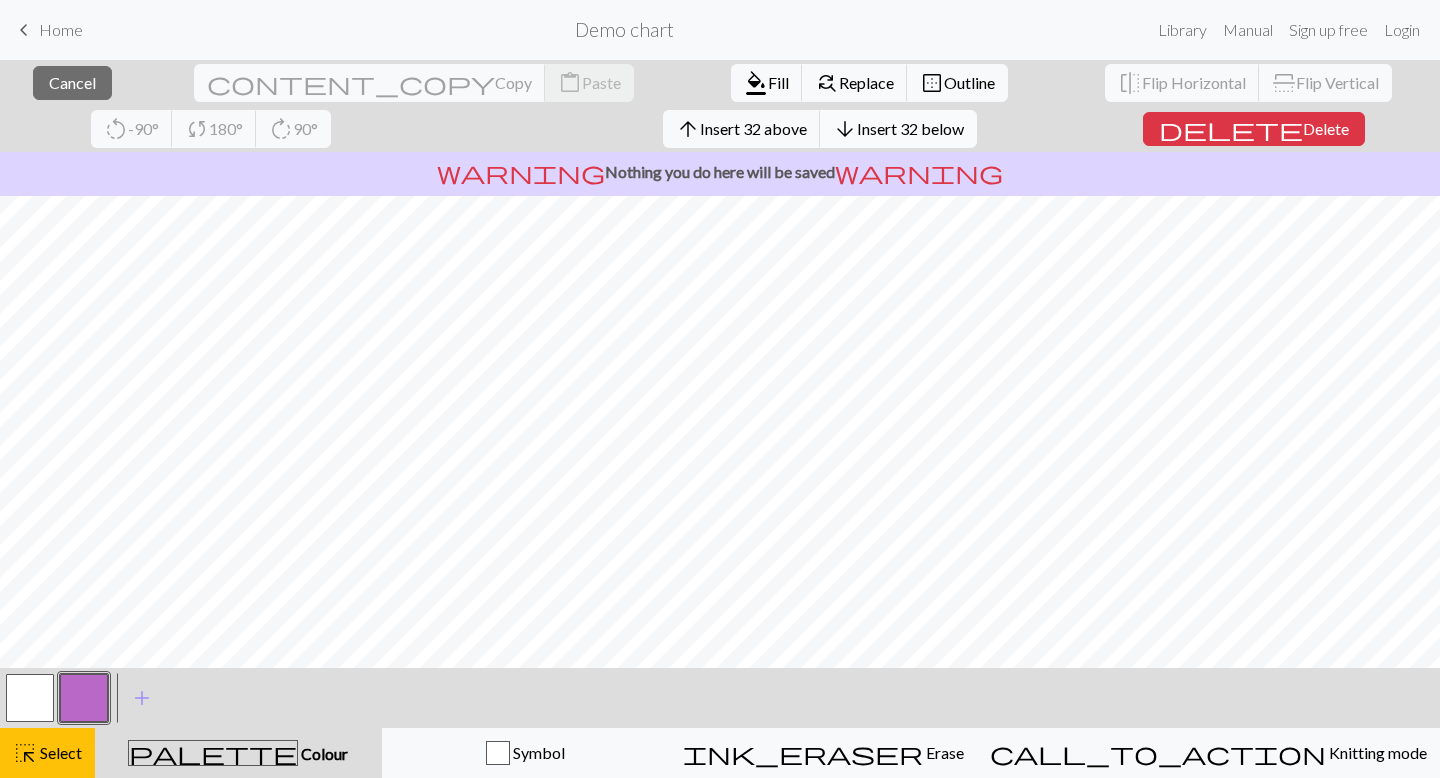 click on "Insert 32 below" at bounding box center (910, 128) 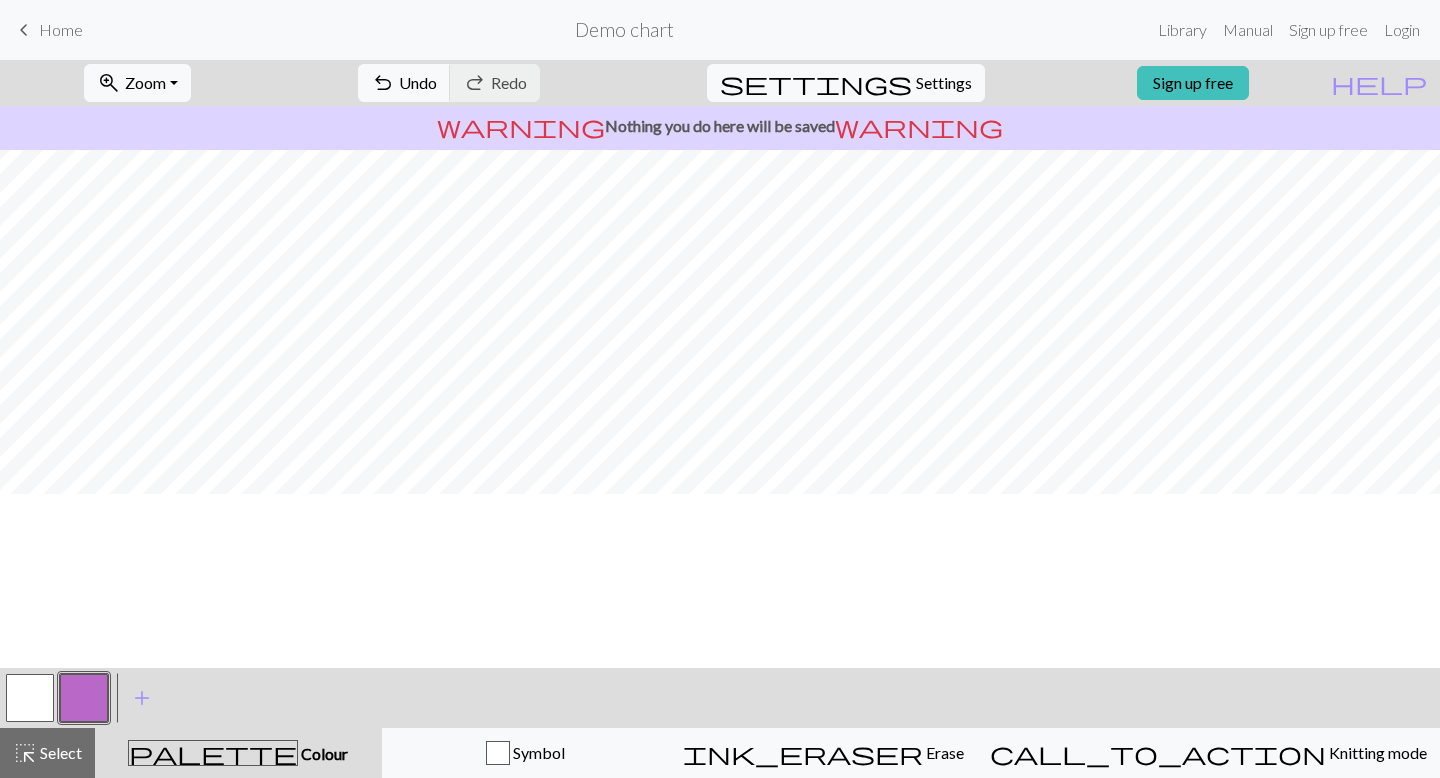 scroll, scrollTop: 0, scrollLeft: 0, axis: both 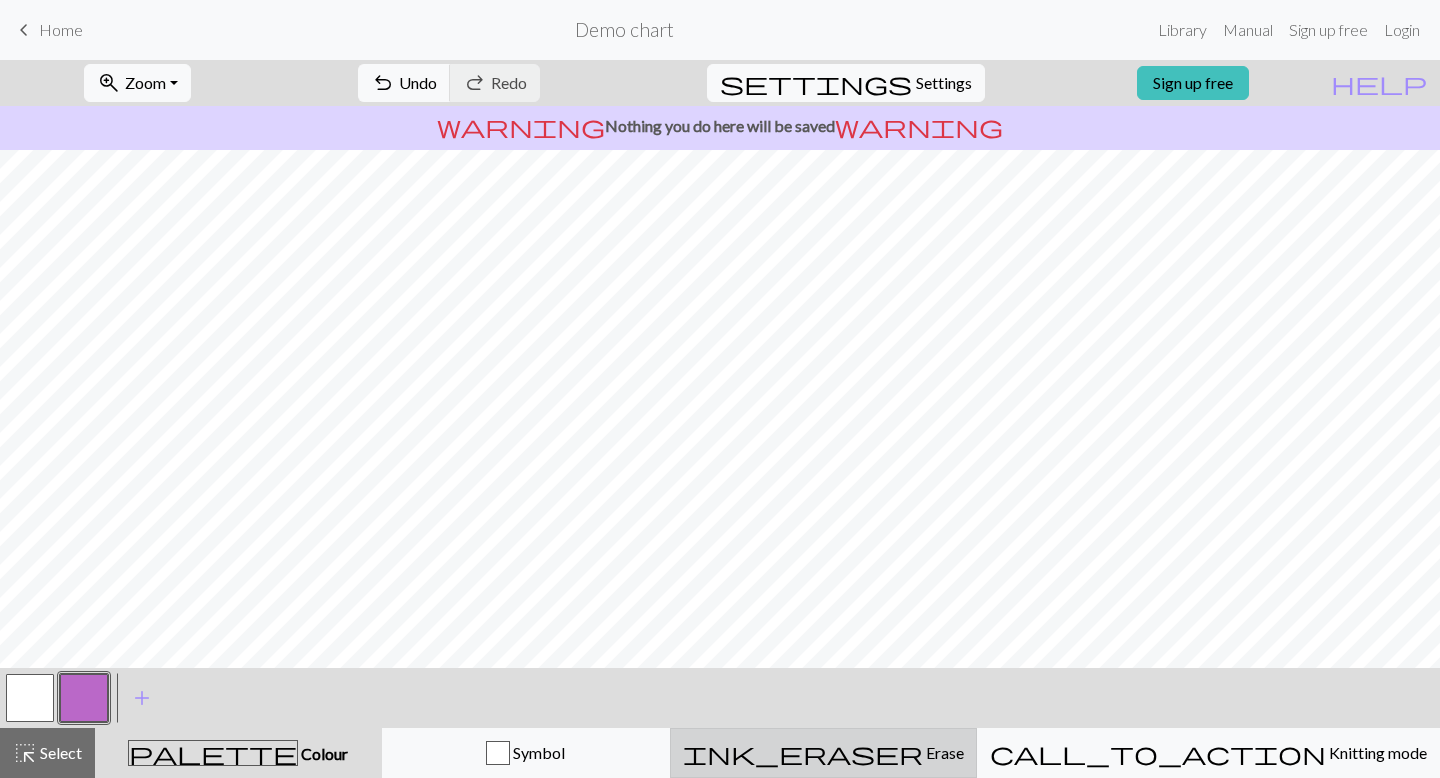 click on "Erase" at bounding box center [943, 752] 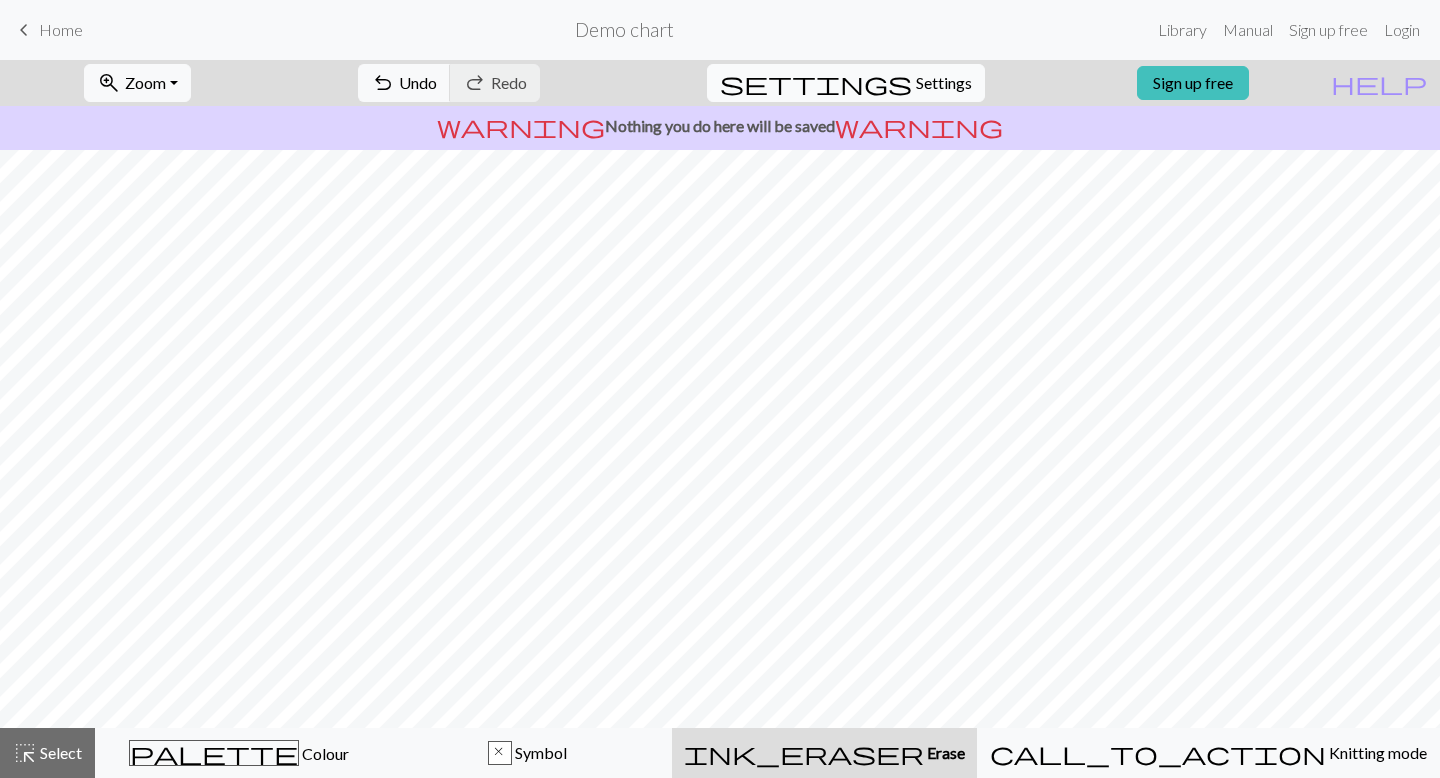 click on "Settings" at bounding box center (944, 83) 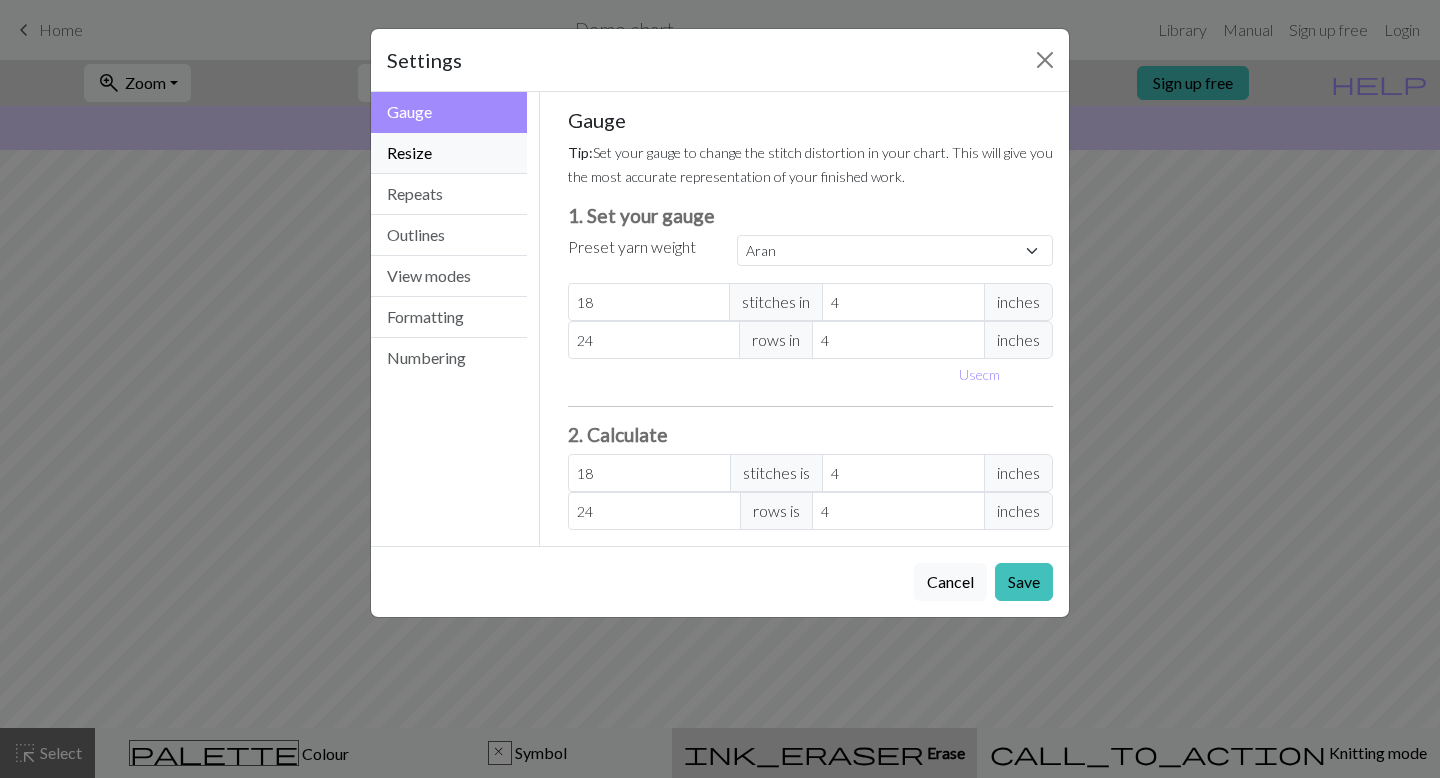 click on "Resize" at bounding box center [449, 153] 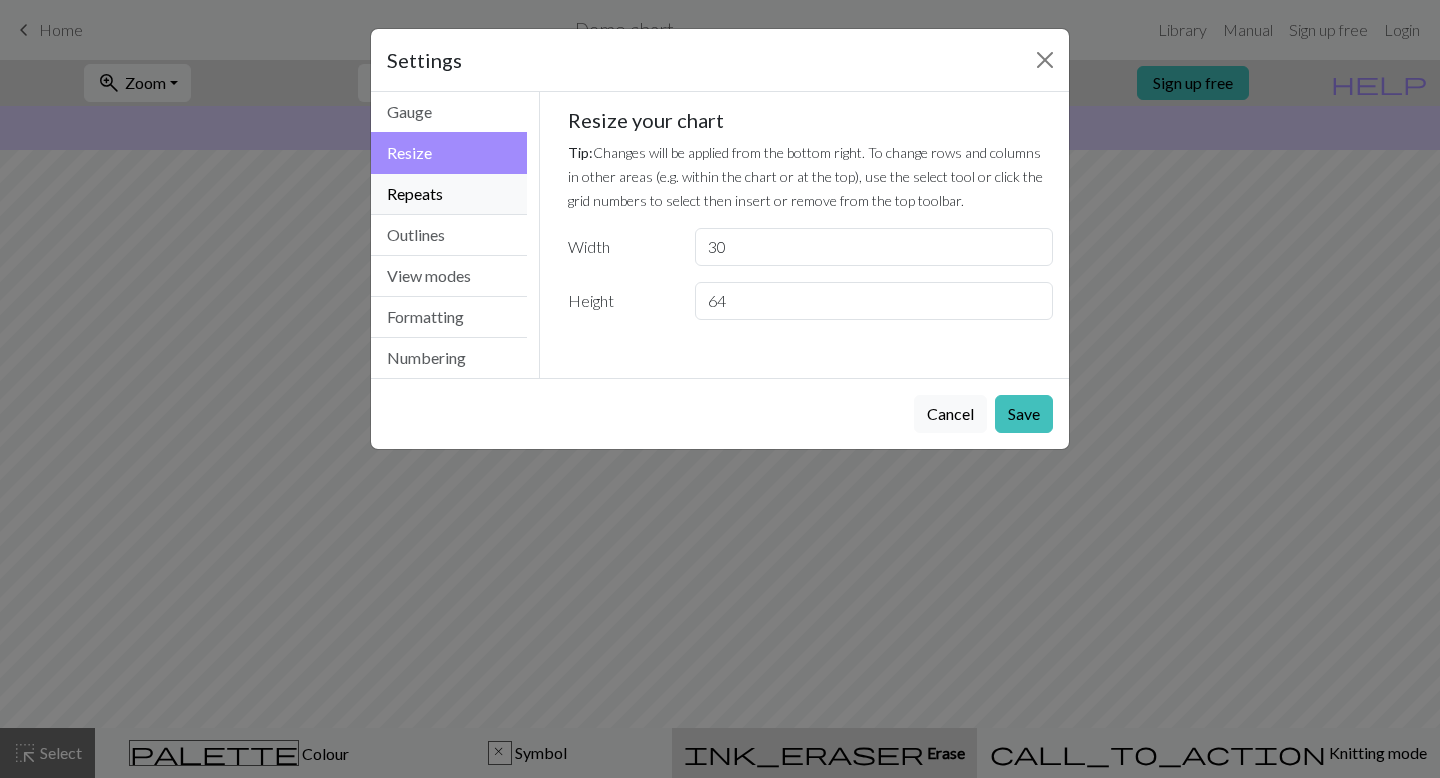 click on "Repeats" at bounding box center [449, 194] 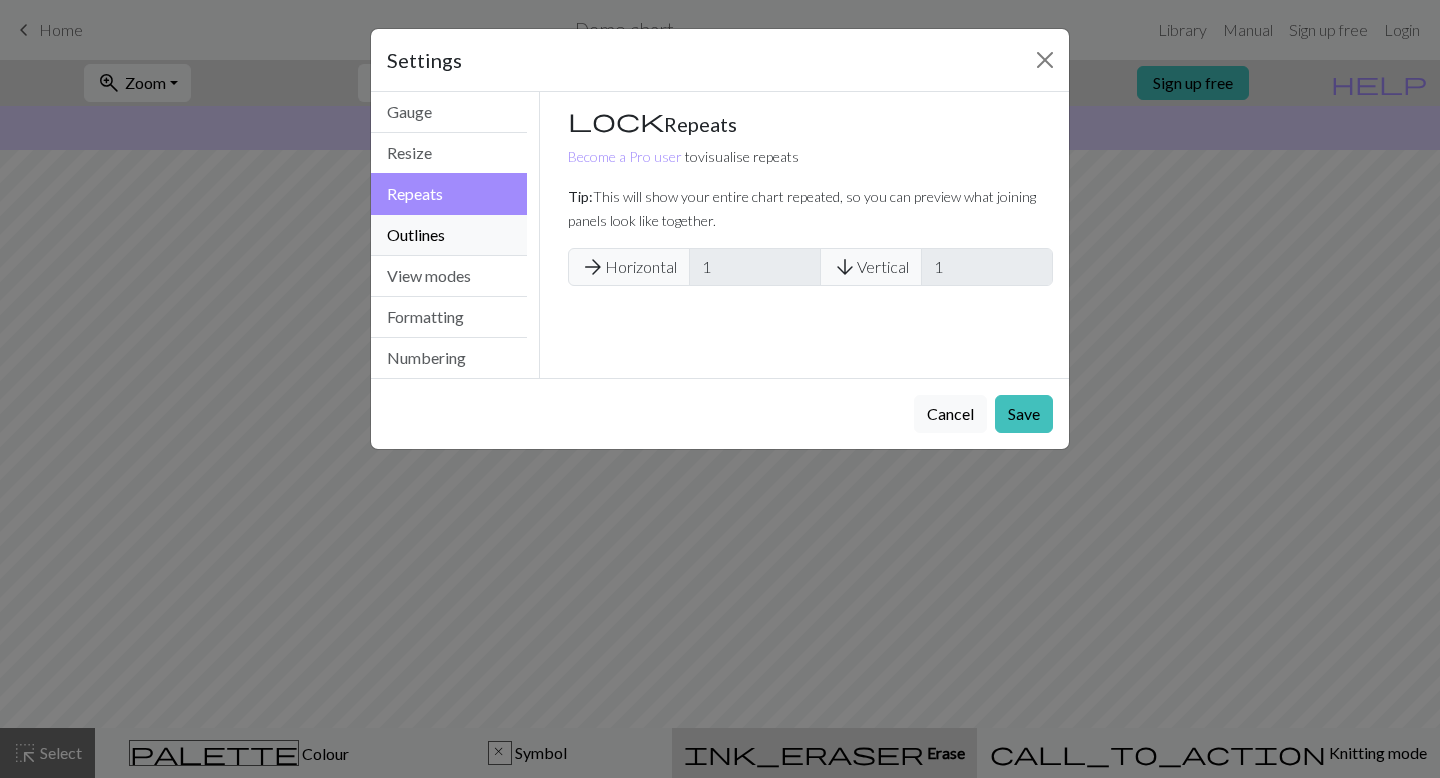 click on "Outlines" at bounding box center [449, 235] 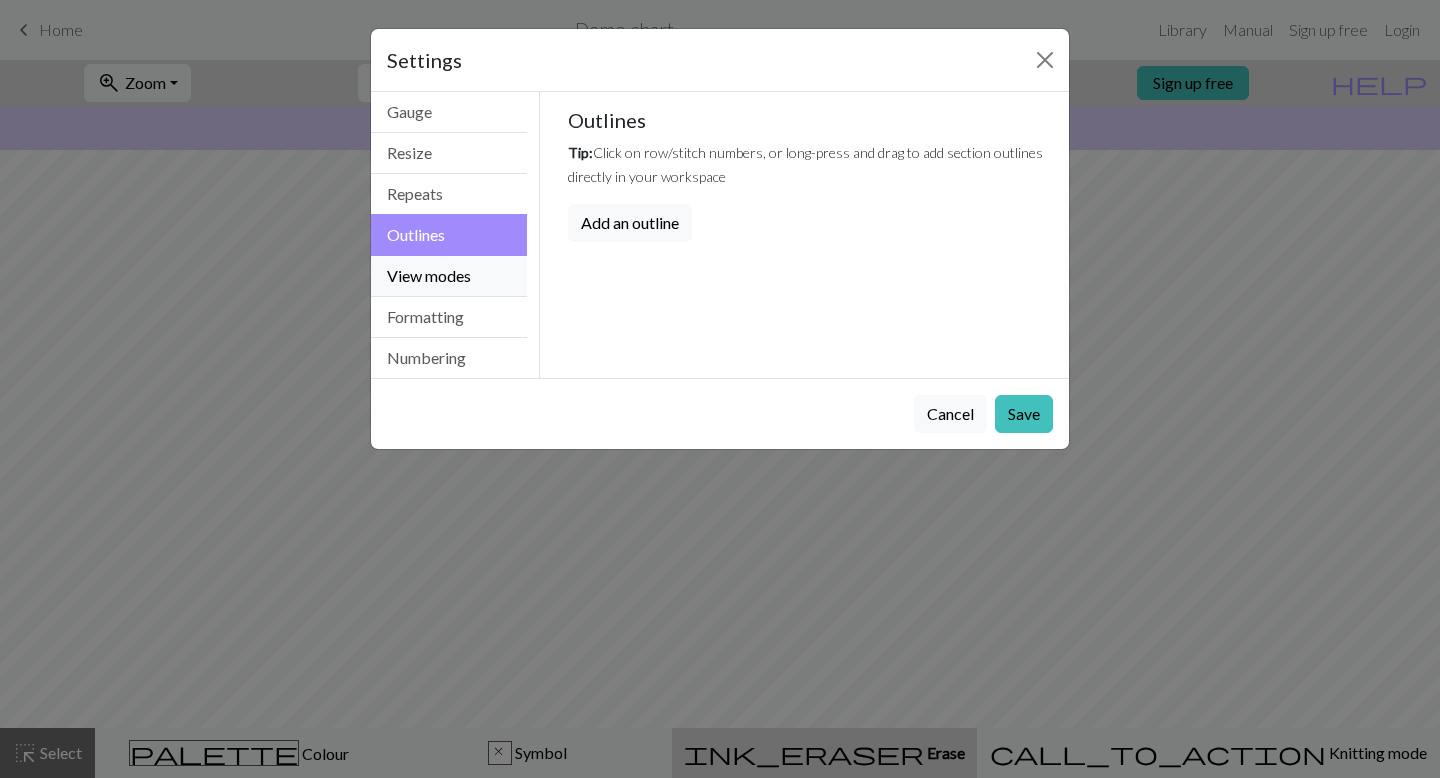 click on "View modes" at bounding box center (449, 276) 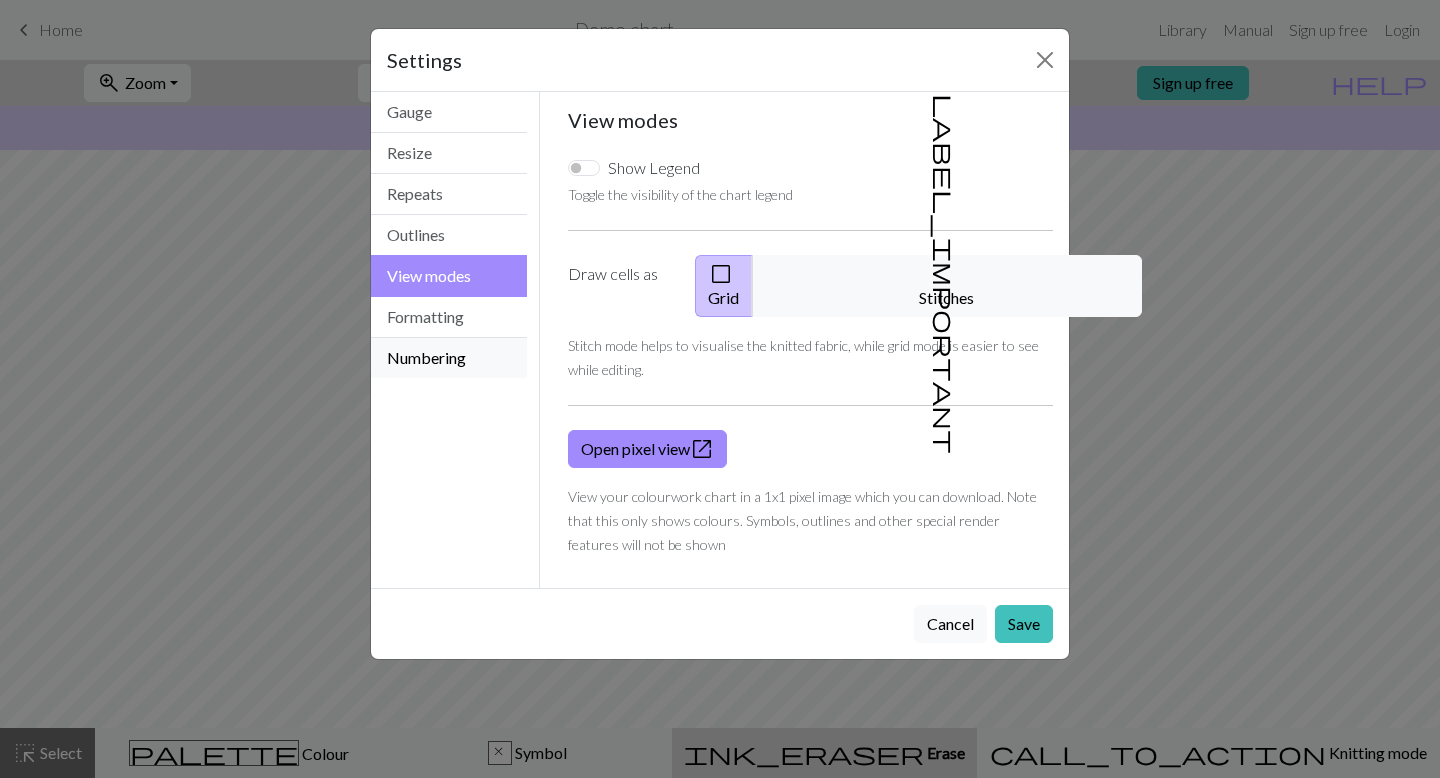 click on "Numbering" at bounding box center [449, 358] 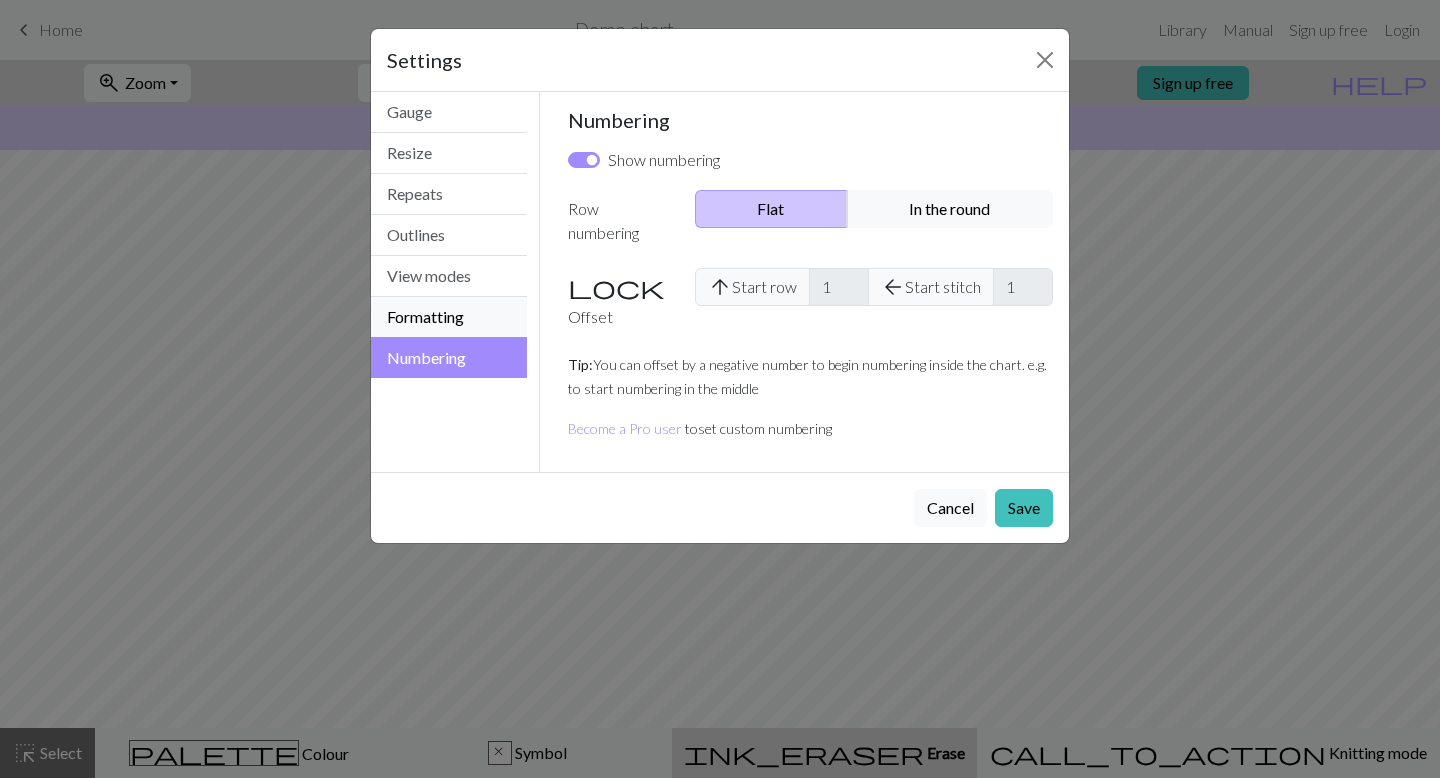 click on "Formatting" at bounding box center [449, 317] 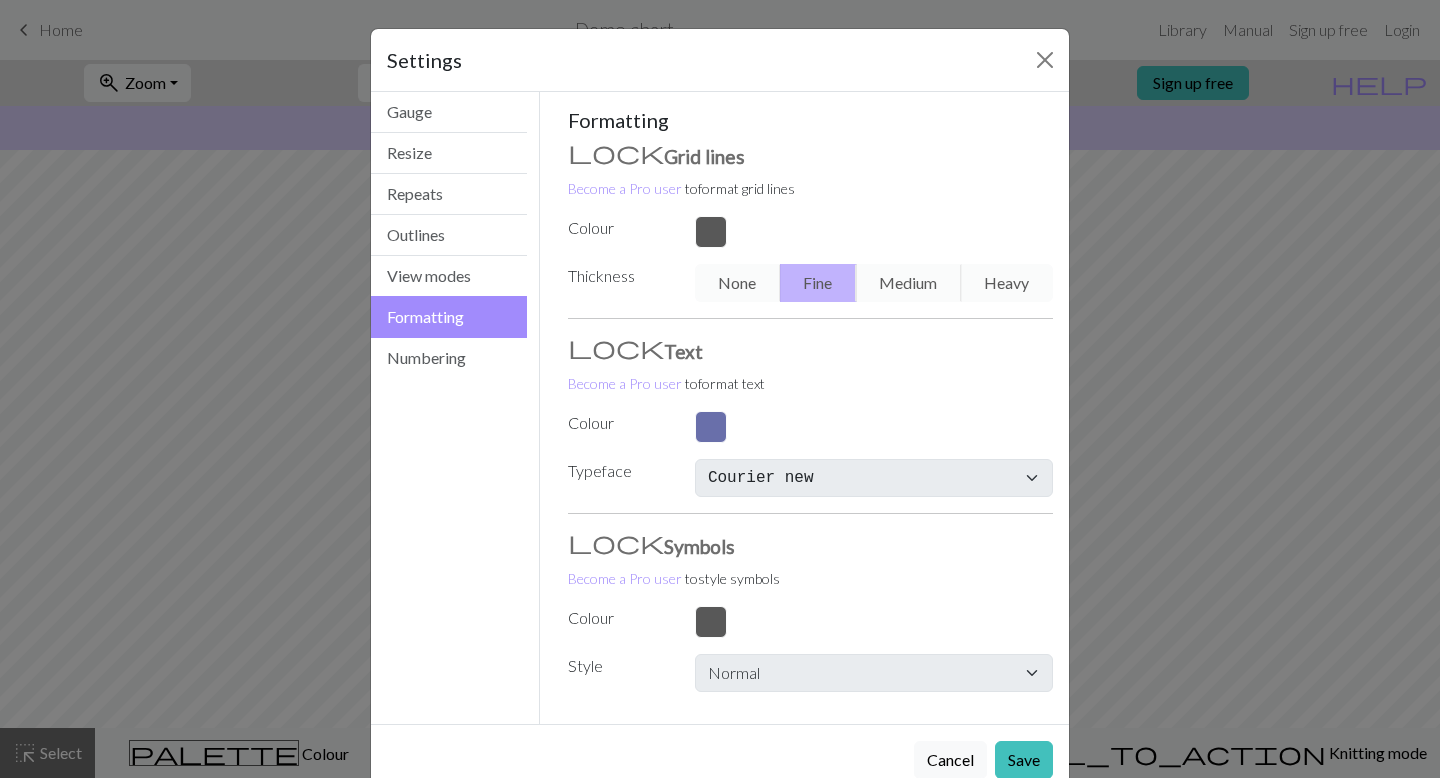 scroll, scrollTop: 46, scrollLeft: 0, axis: vertical 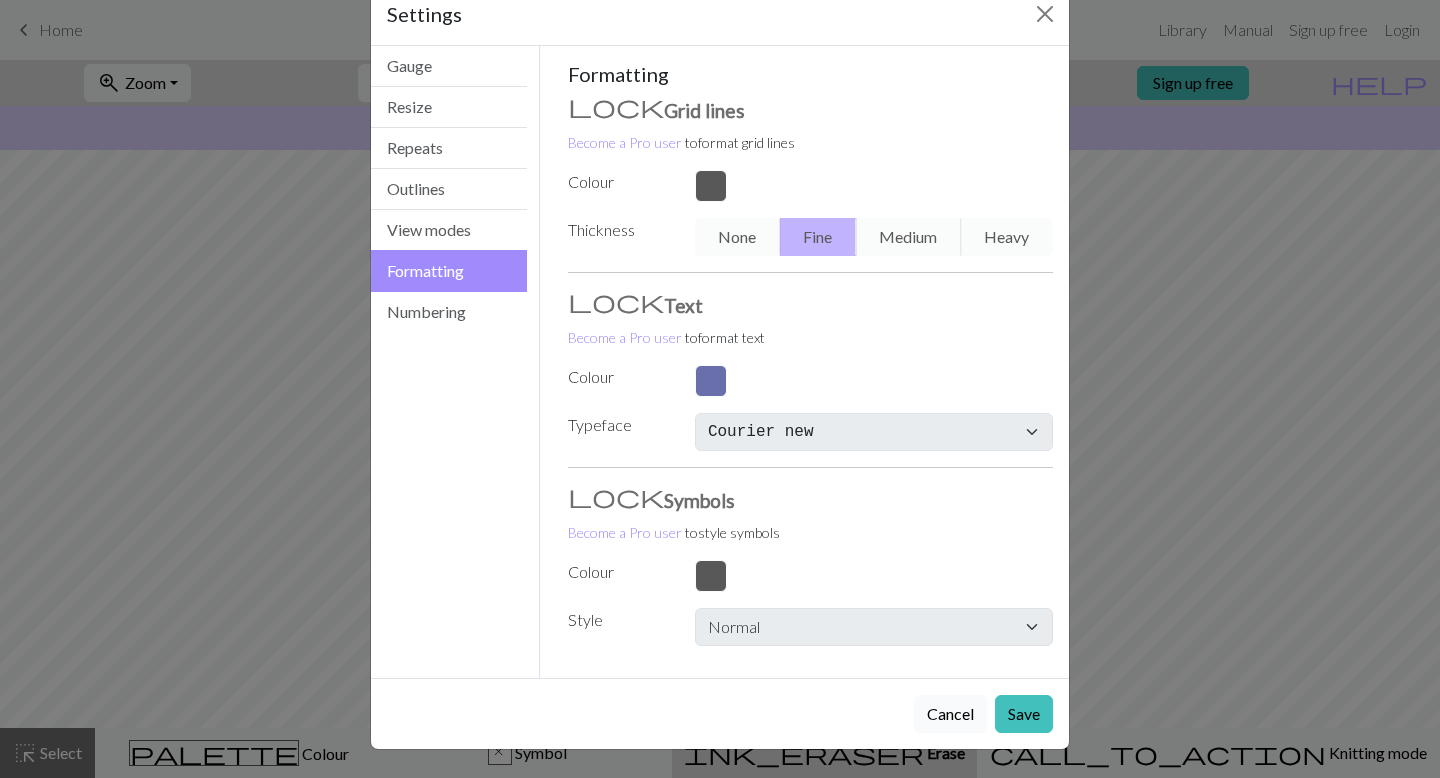 click on "Cancel" at bounding box center [950, 714] 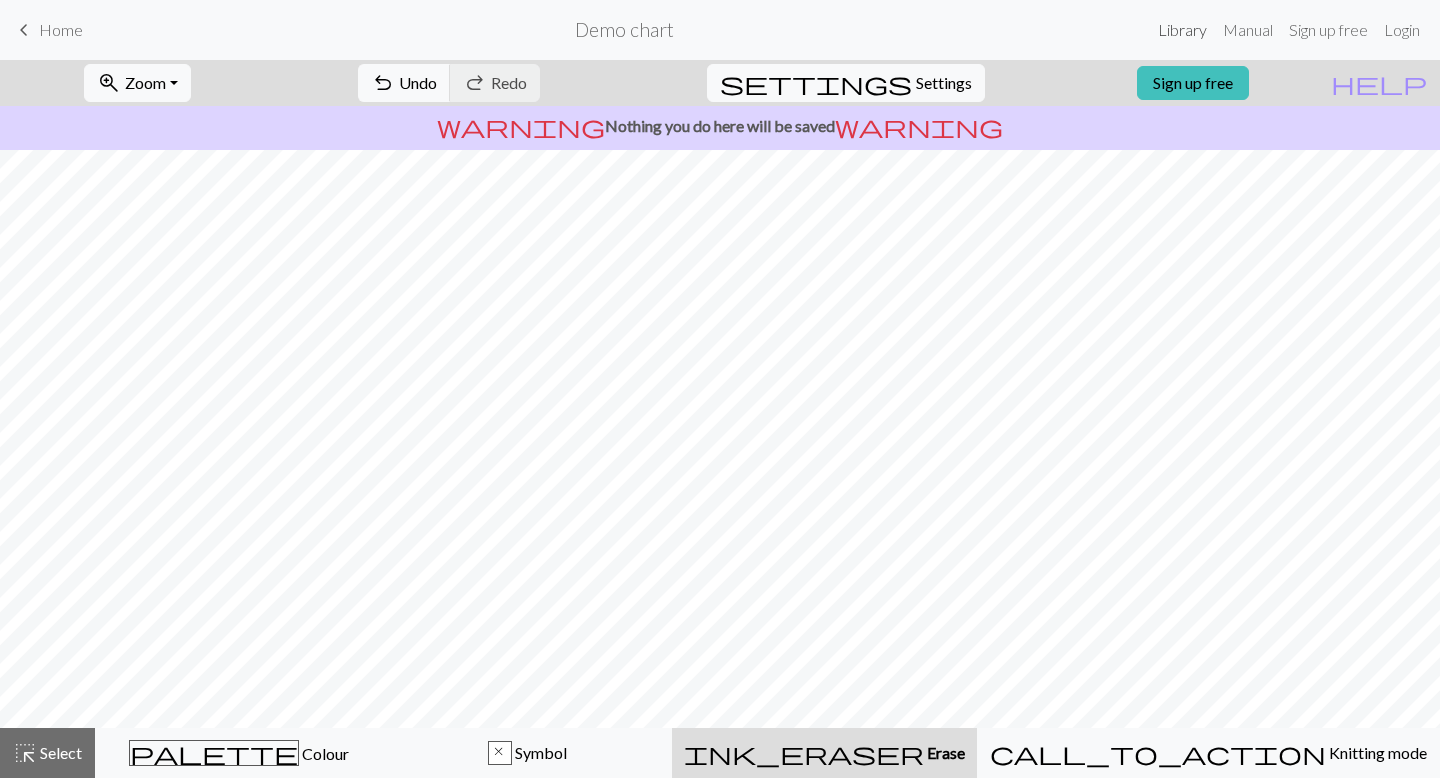 click on "Library" at bounding box center [1182, 30] 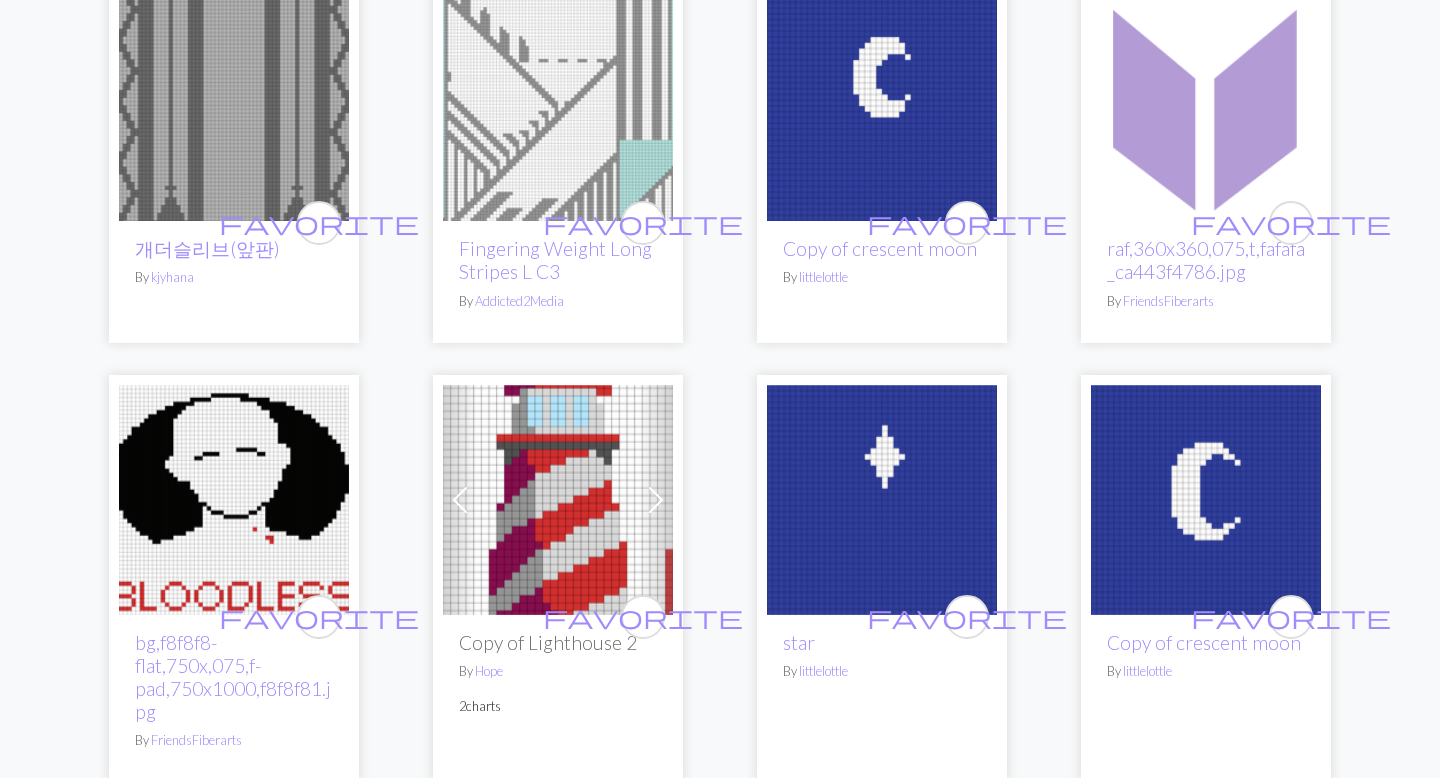 scroll, scrollTop: 3659, scrollLeft: 0, axis: vertical 